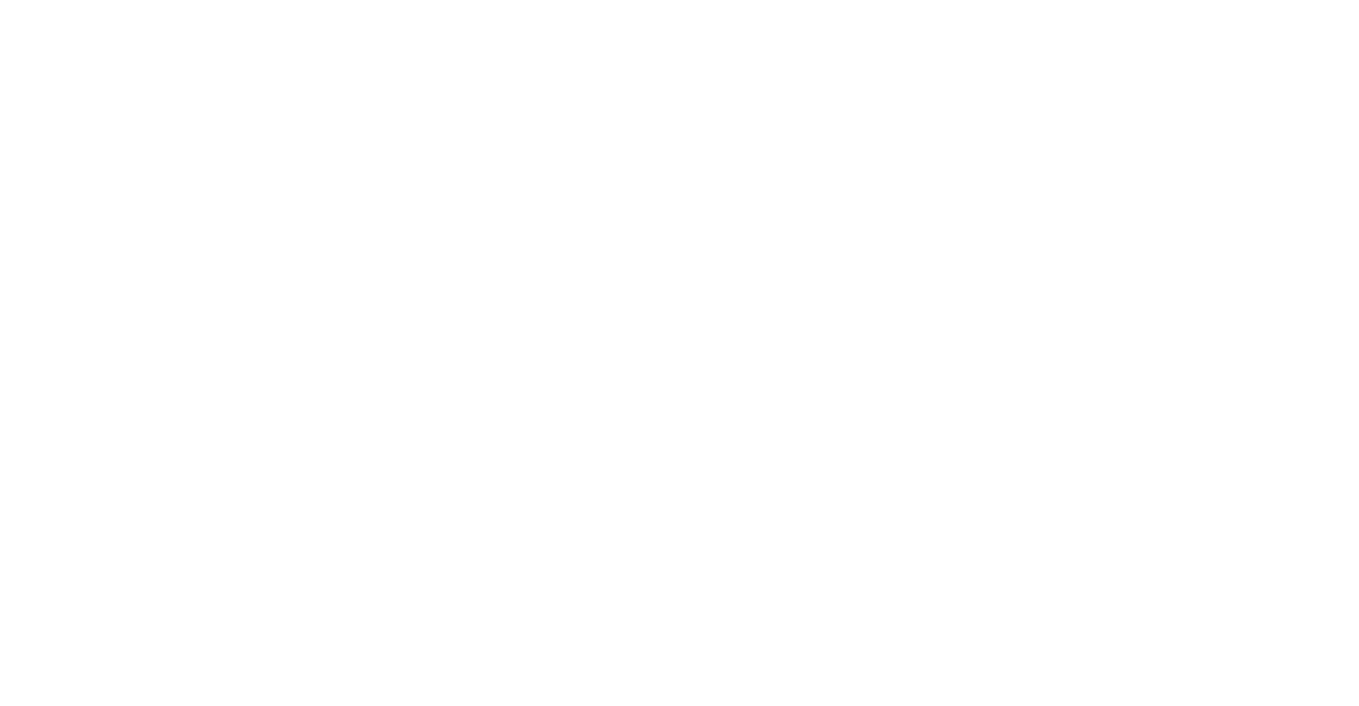scroll, scrollTop: 0, scrollLeft: 0, axis: both 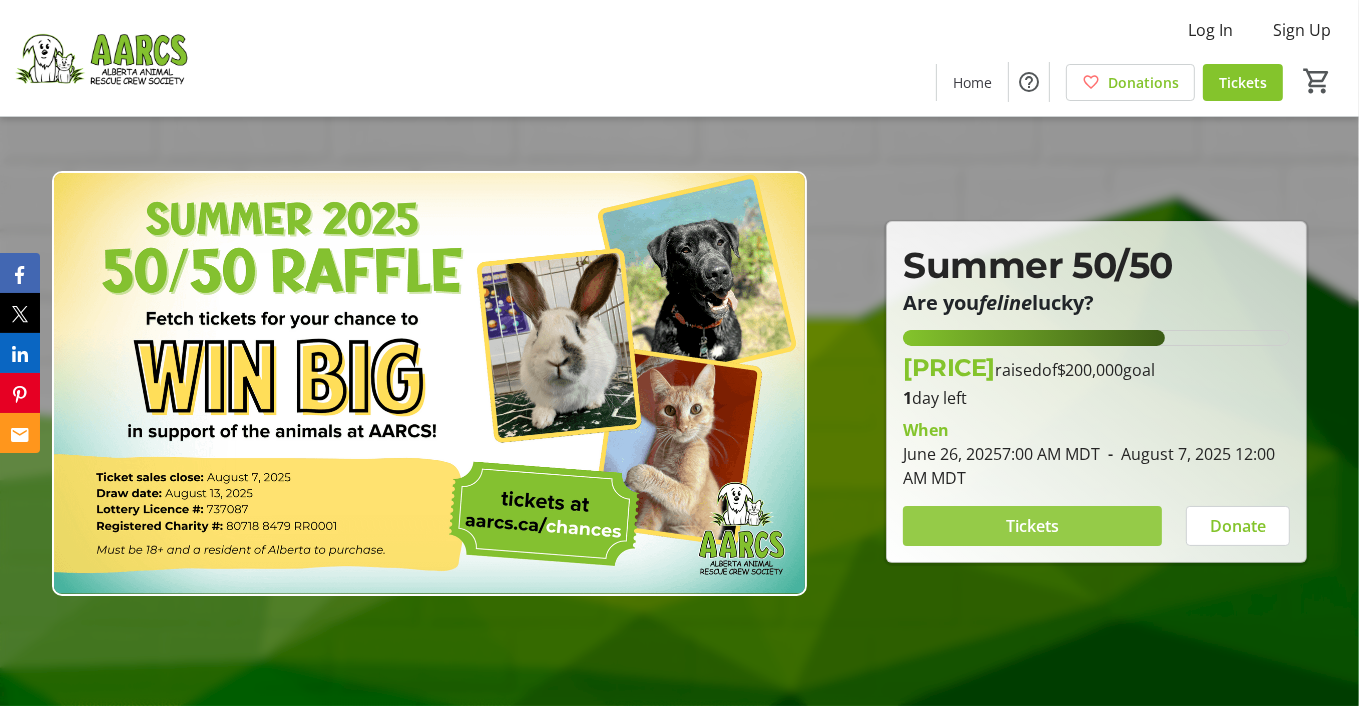 click on "Tickets" at bounding box center (1032, 526) 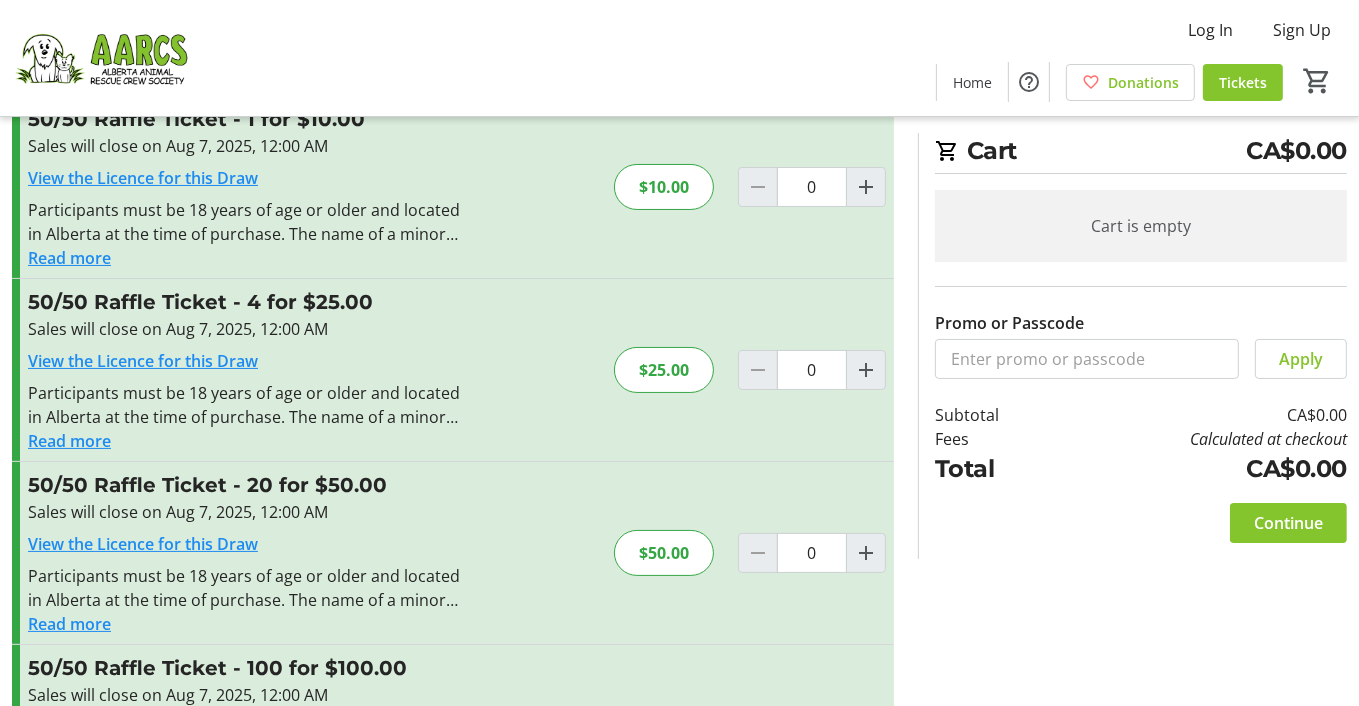 scroll, scrollTop: 100, scrollLeft: 0, axis: vertical 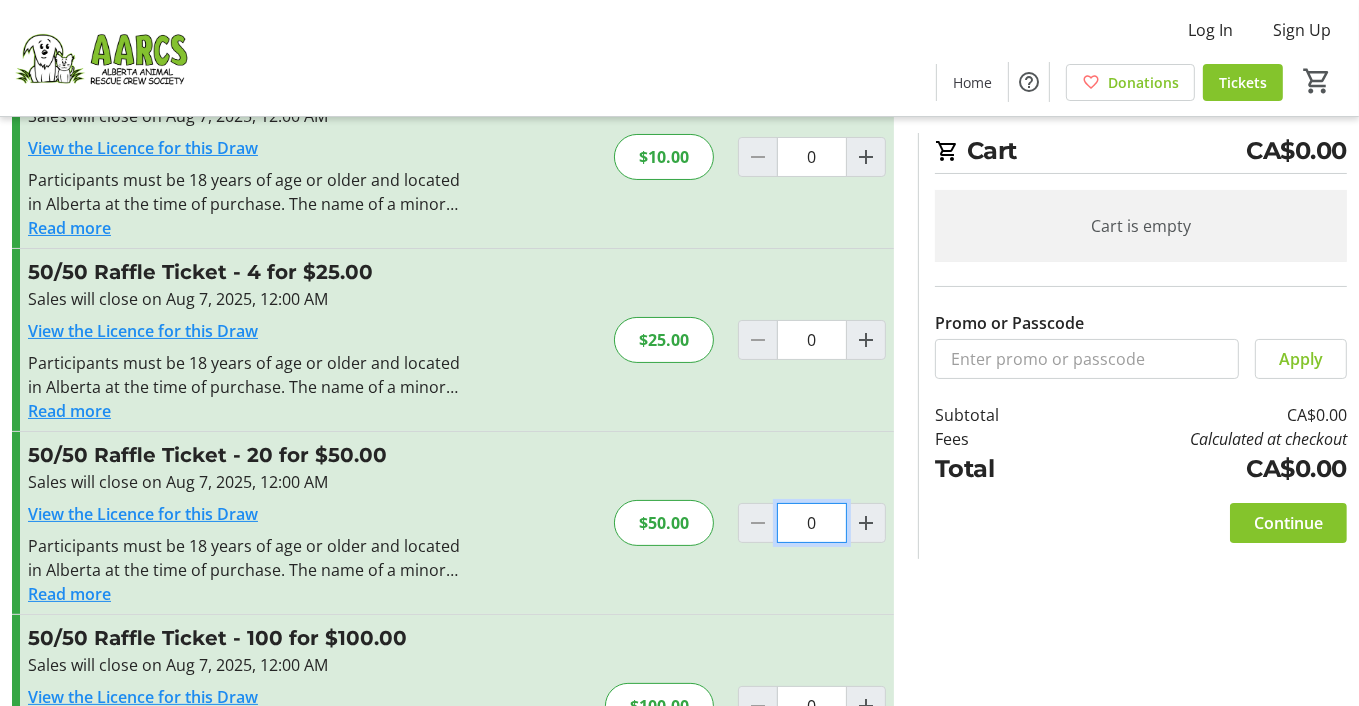 click on "0" at bounding box center (812, 523) 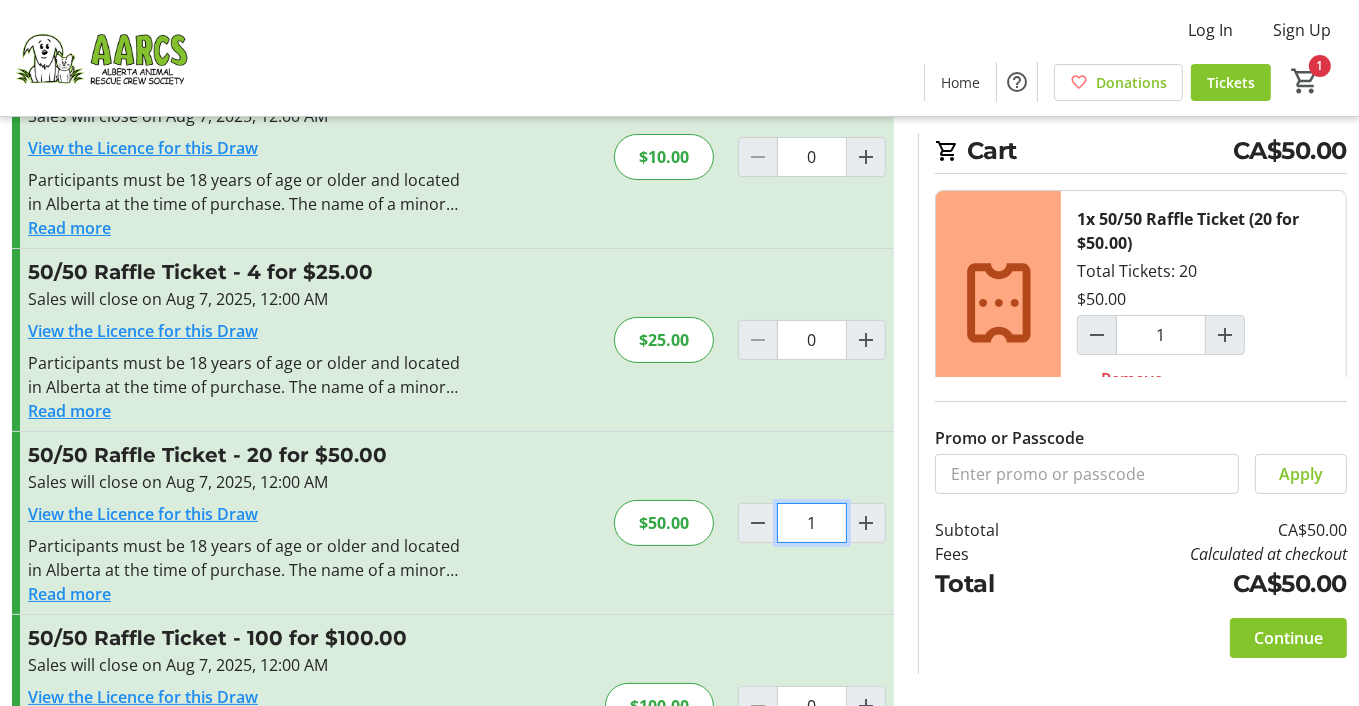 scroll, scrollTop: 213, scrollLeft: 0, axis: vertical 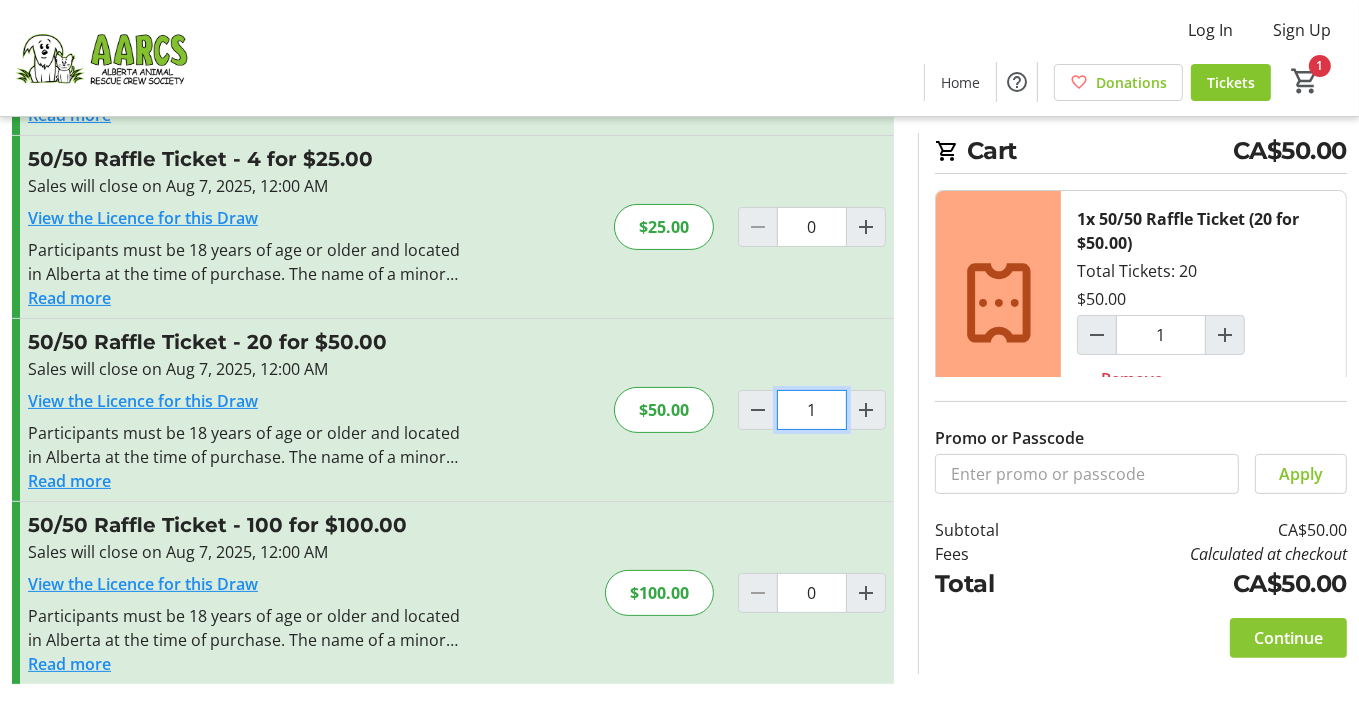 type on "1" 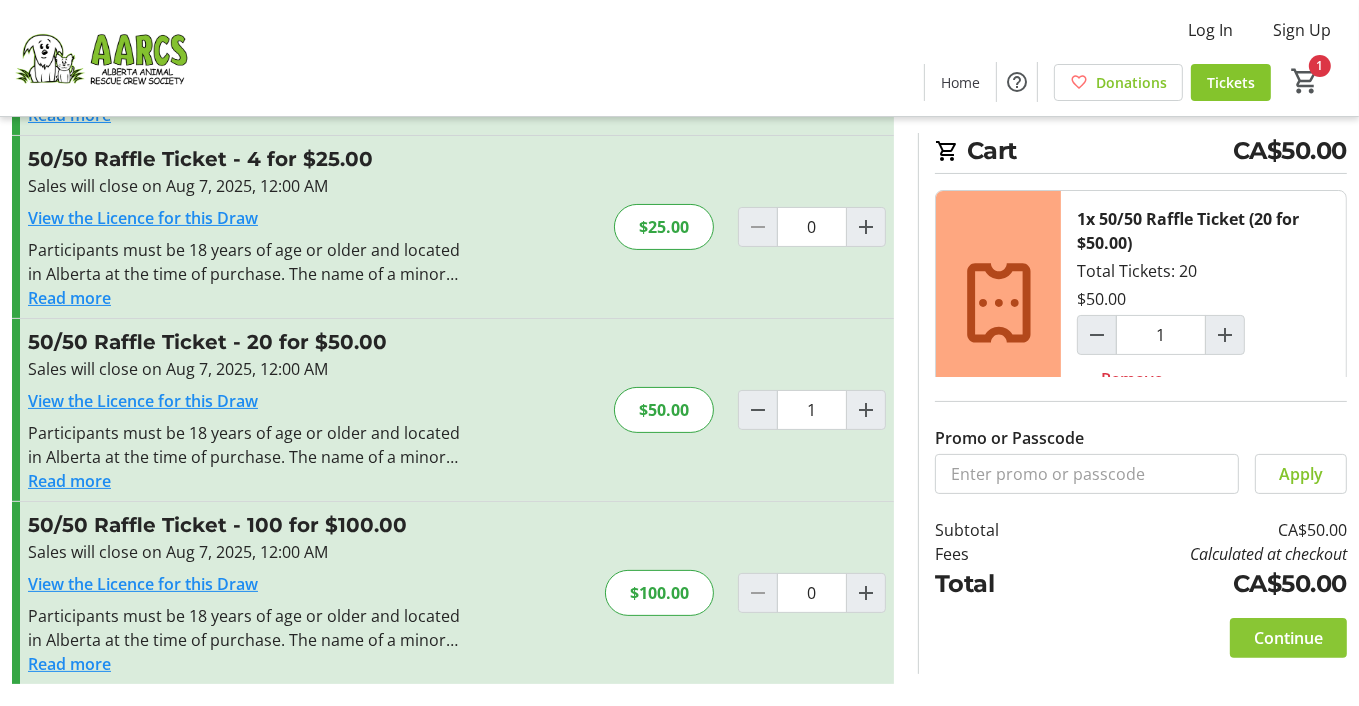 click on "Continue" 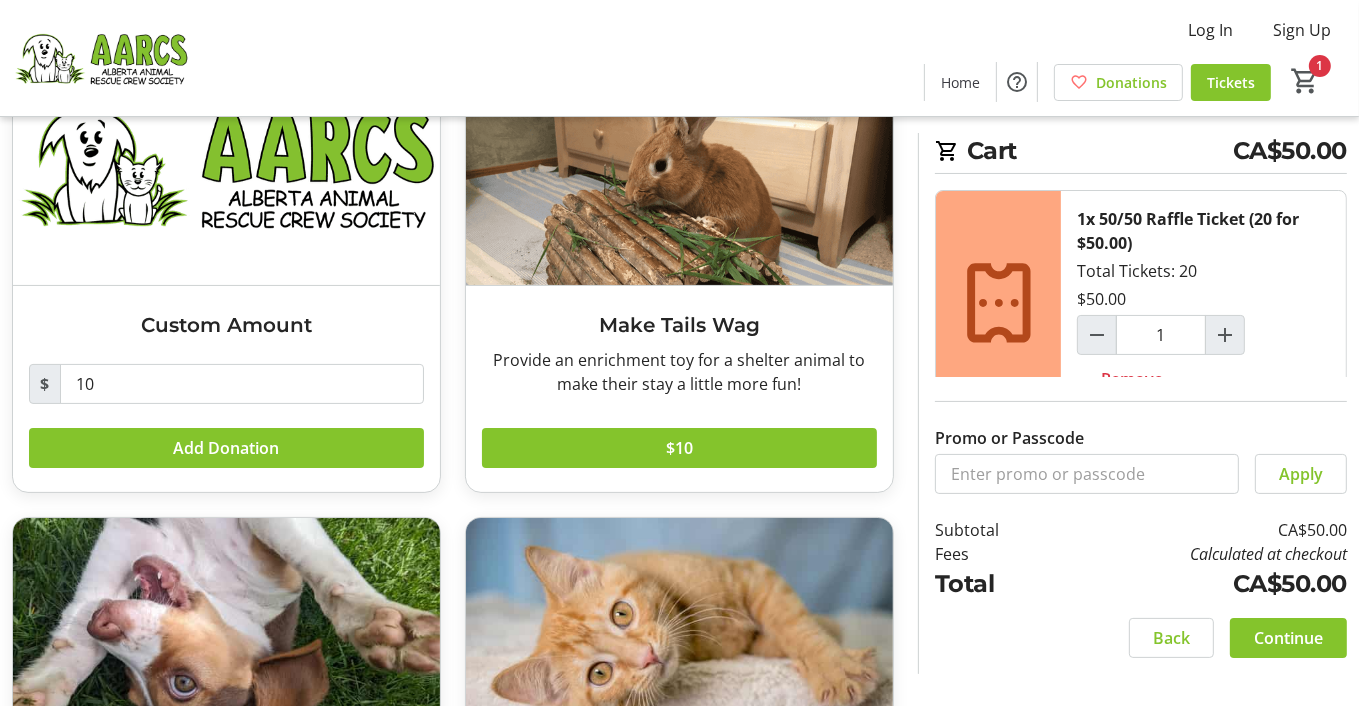scroll, scrollTop: 200, scrollLeft: 0, axis: vertical 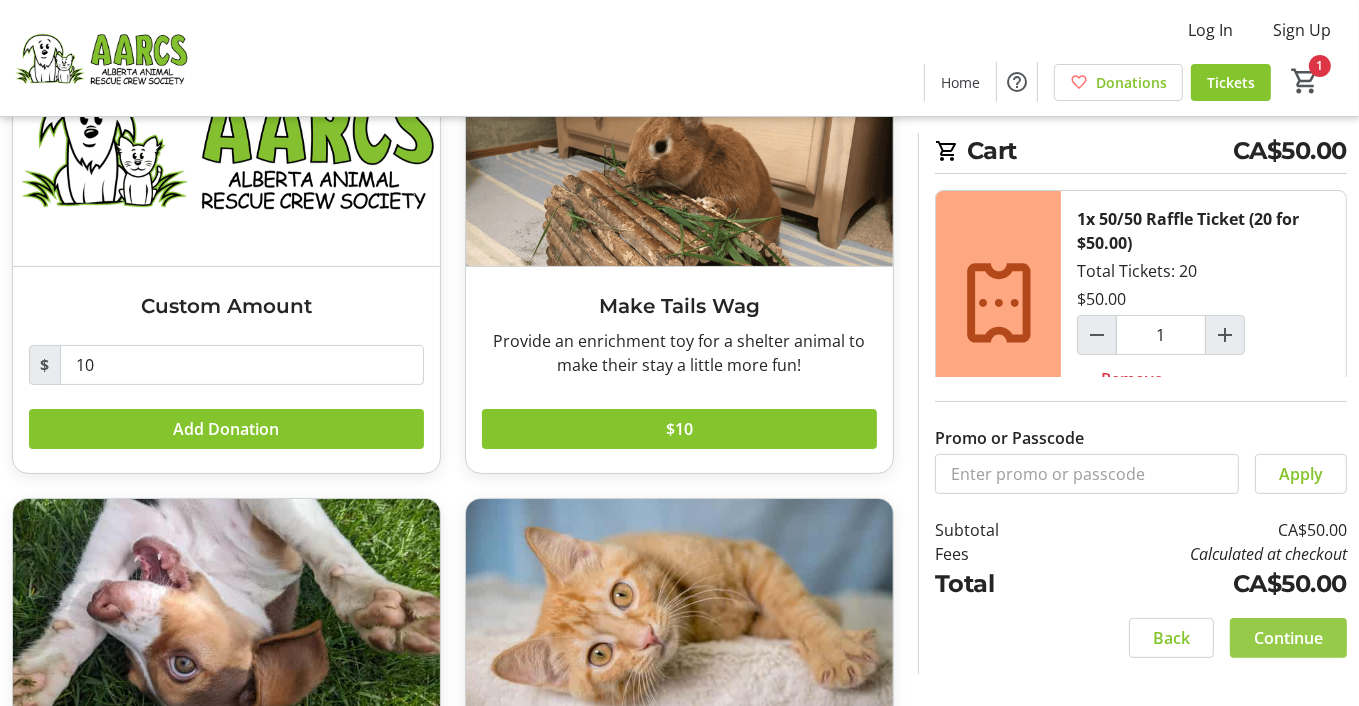 click on "Continue" 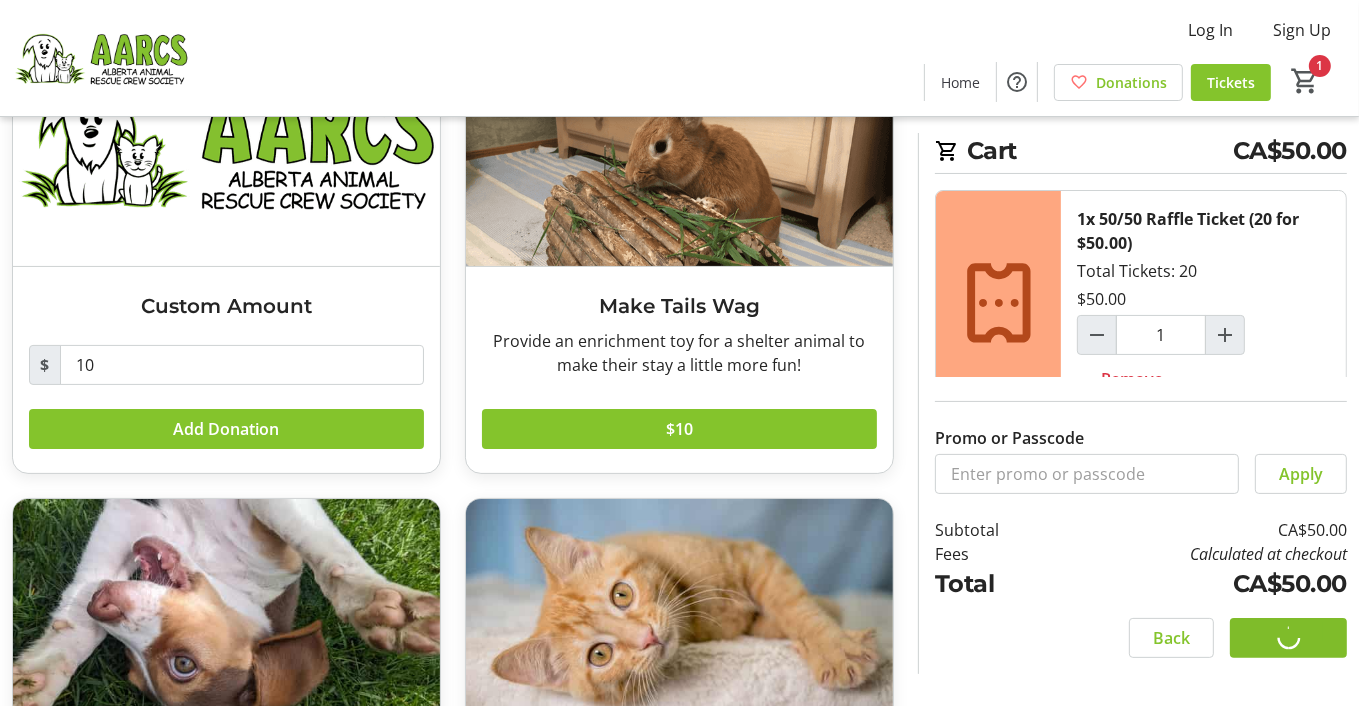 scroll, scrollTop: 0, scrollLeft: 0, axis: both 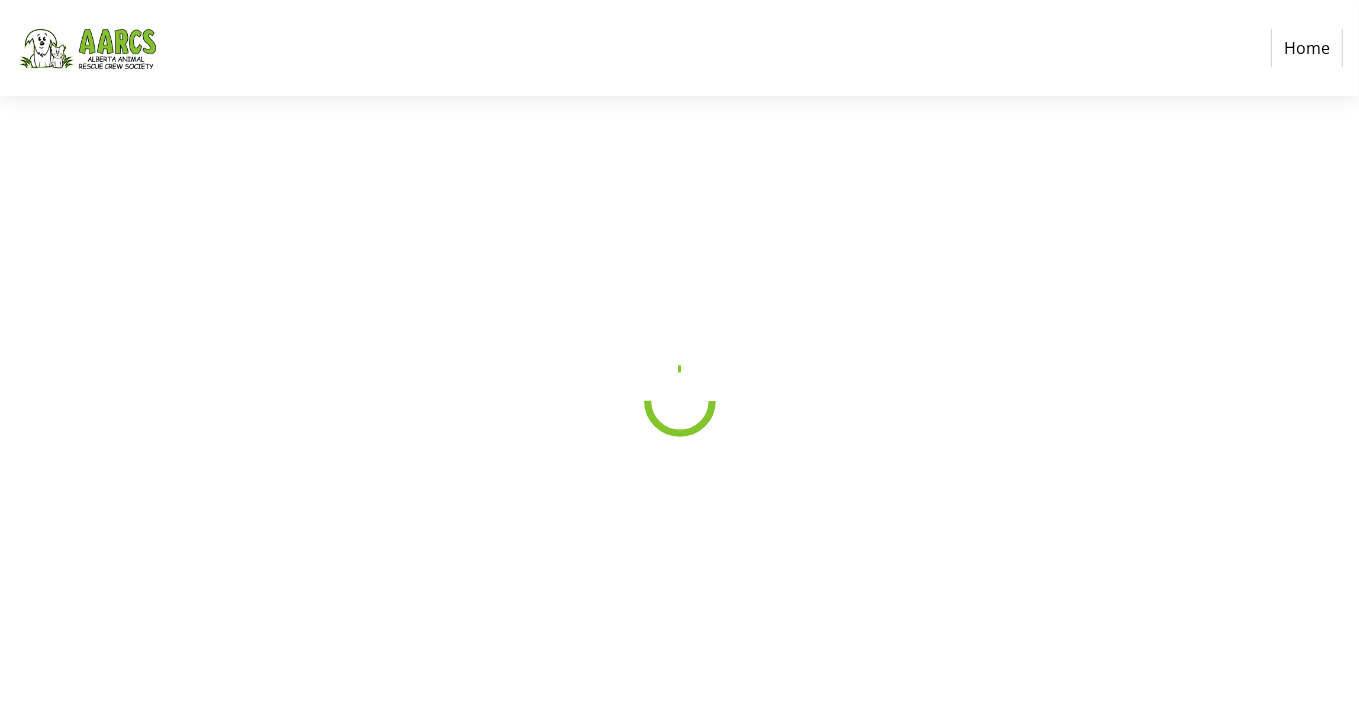select on "CA" 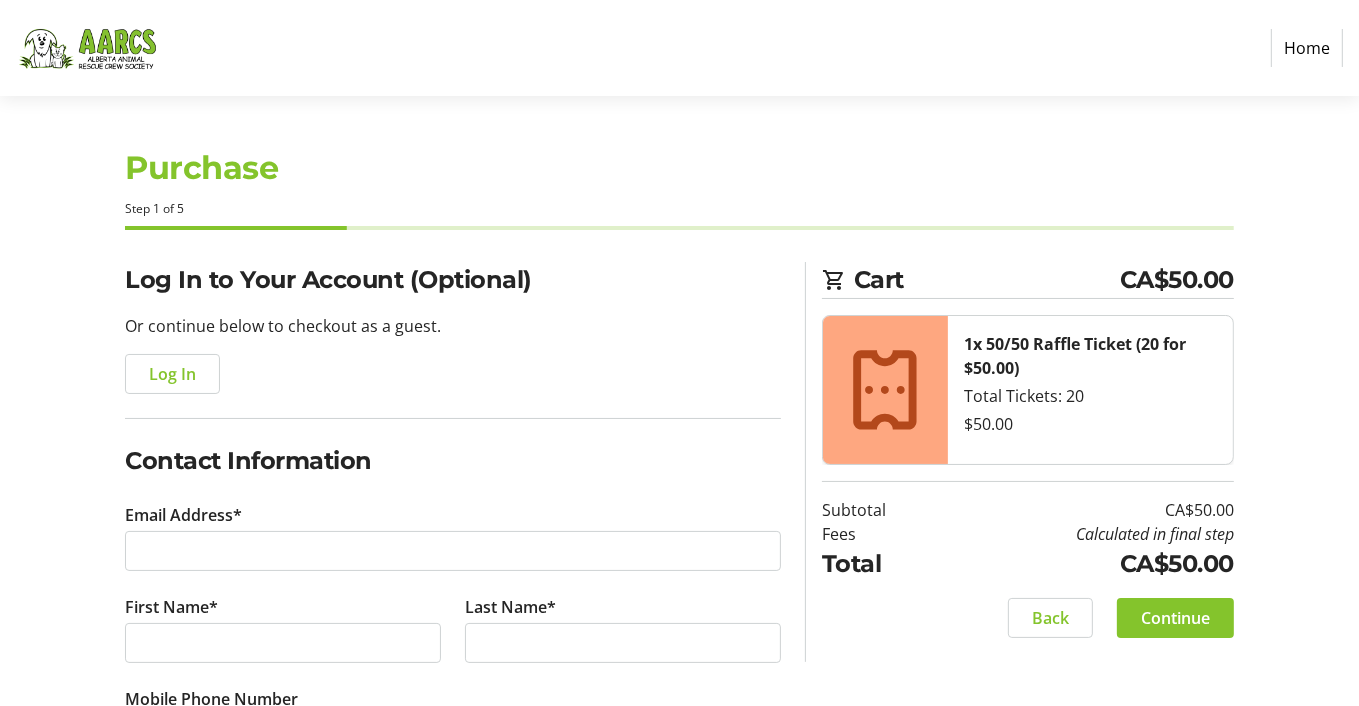 scroll, scrollTop: 200, scrollLeft: 0, axis: vertical 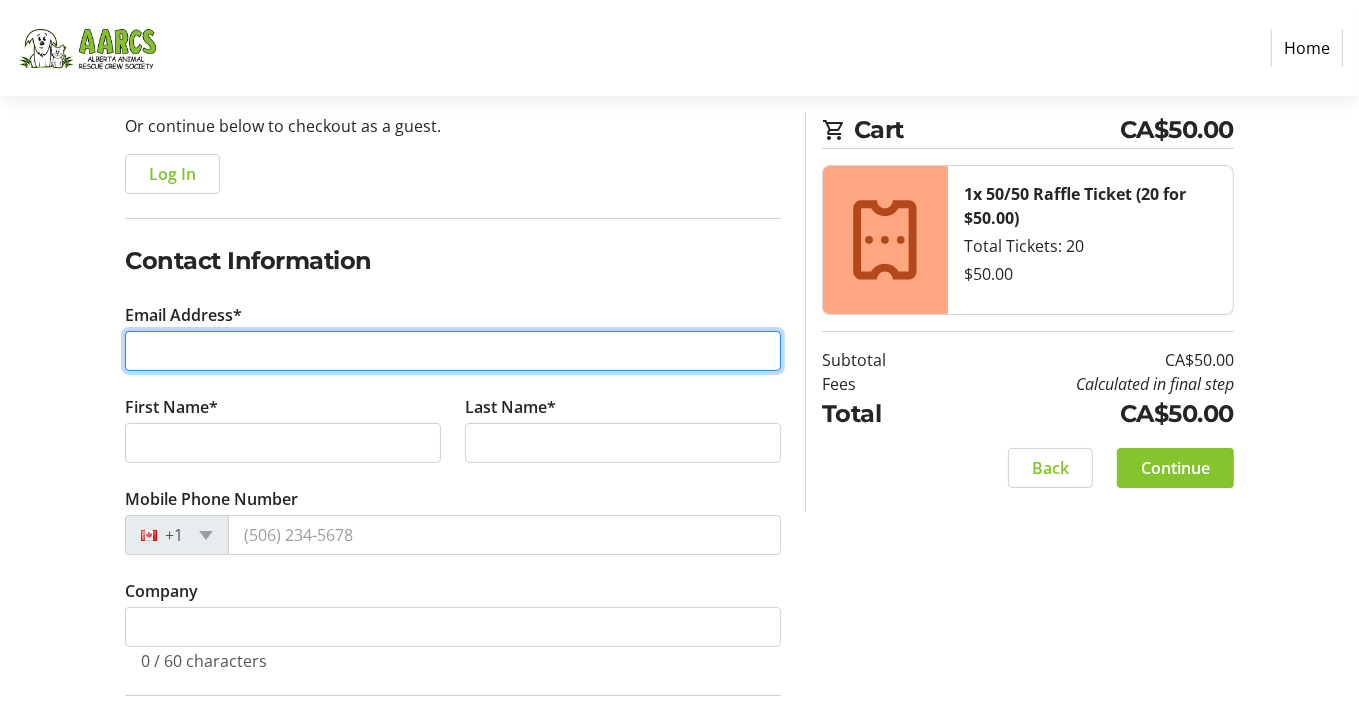click on "Email Address*" at bounding box center (453, 351) 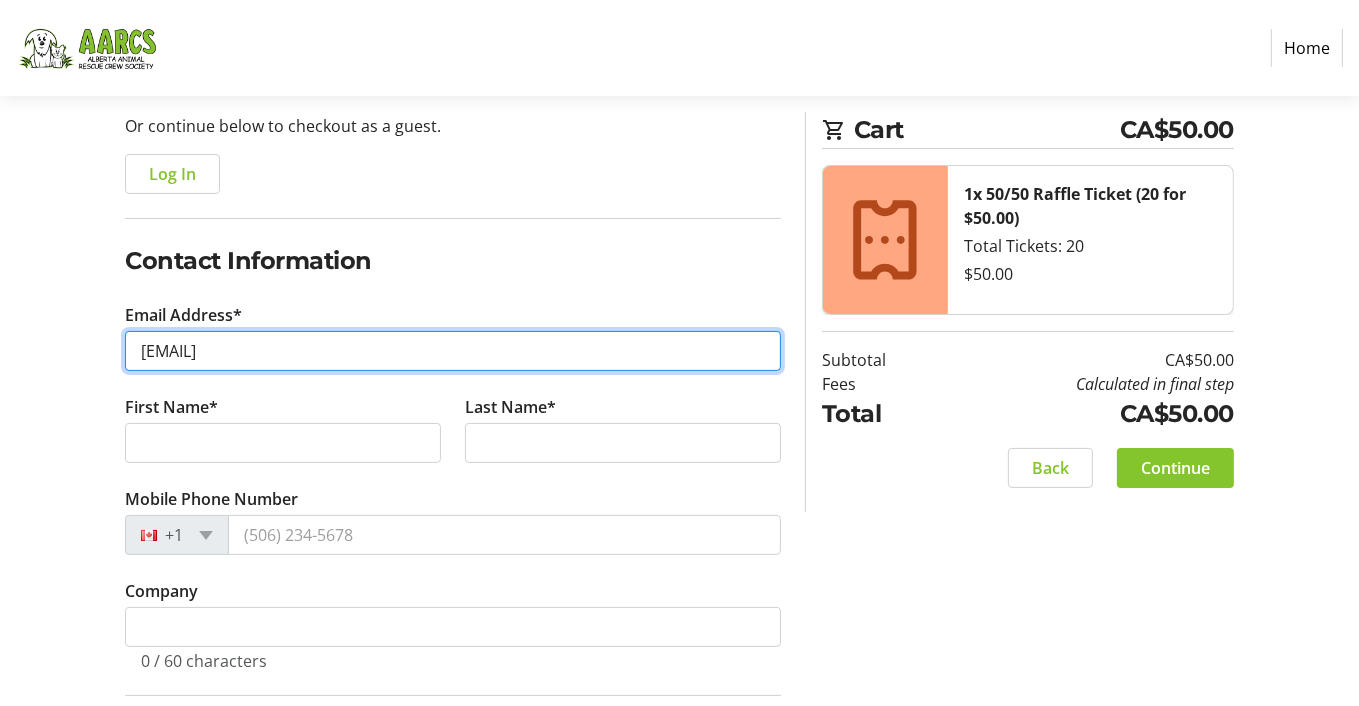 type on "[EMAIL]" 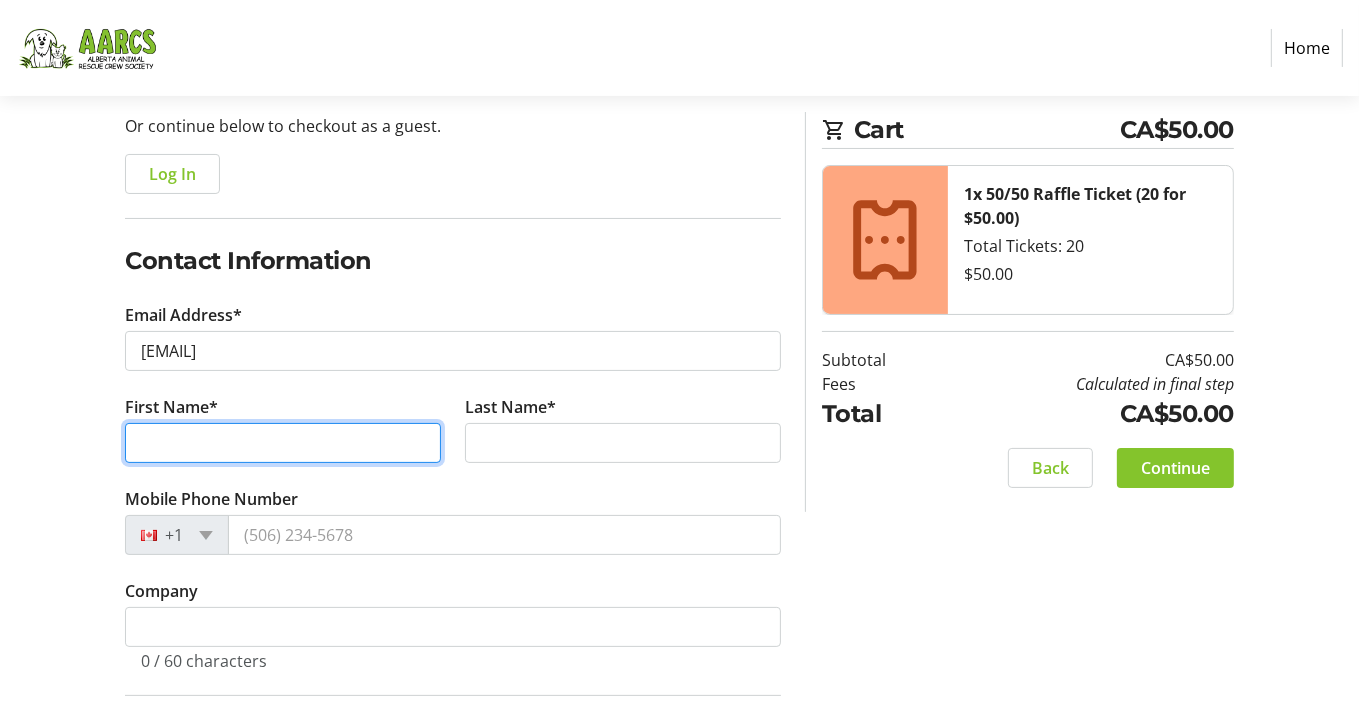 click on "First Name*" at bounding box center (283, 443) 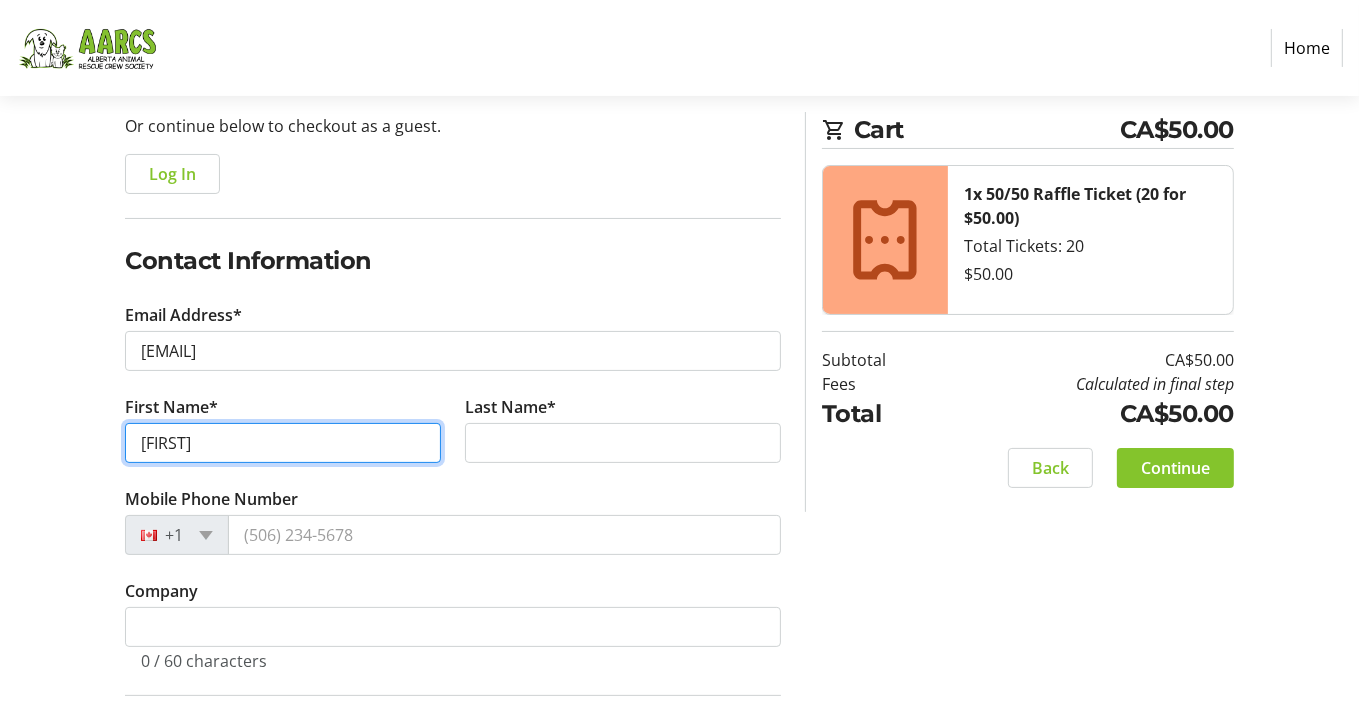 type on "[FIRST]" 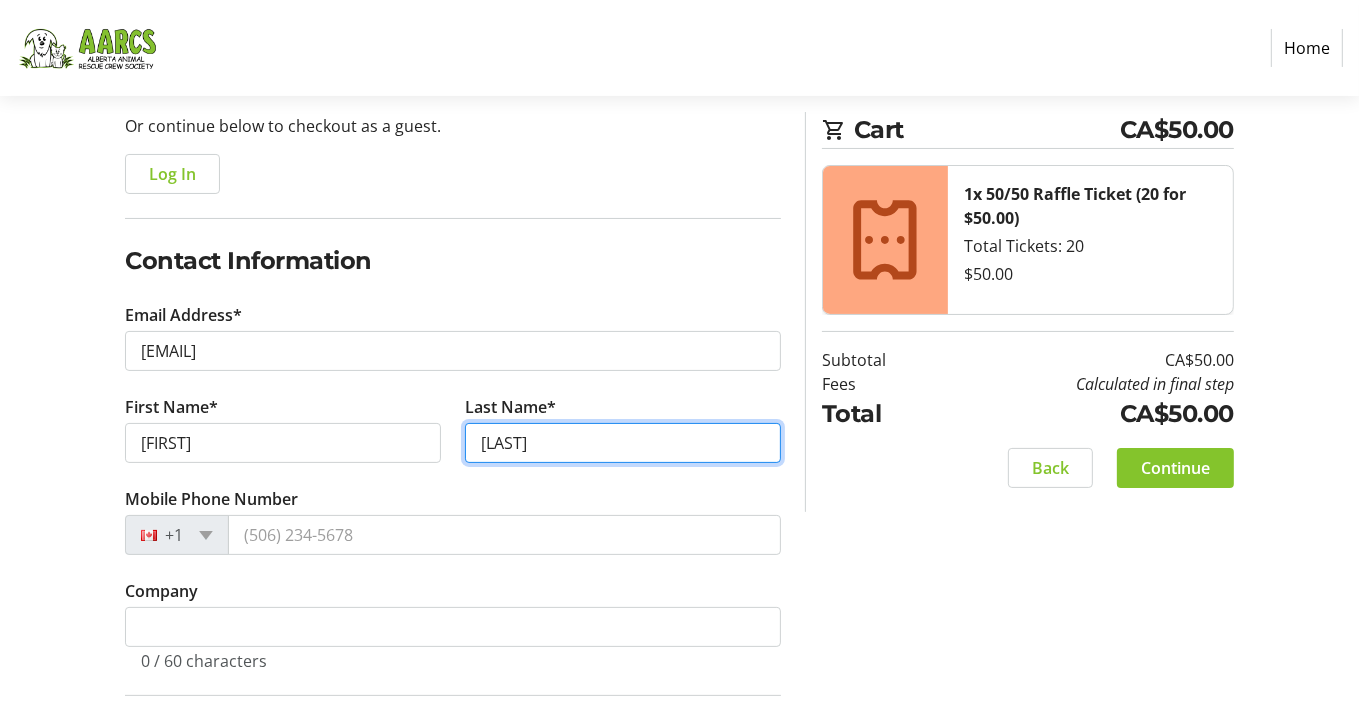 type on "[LAST]" 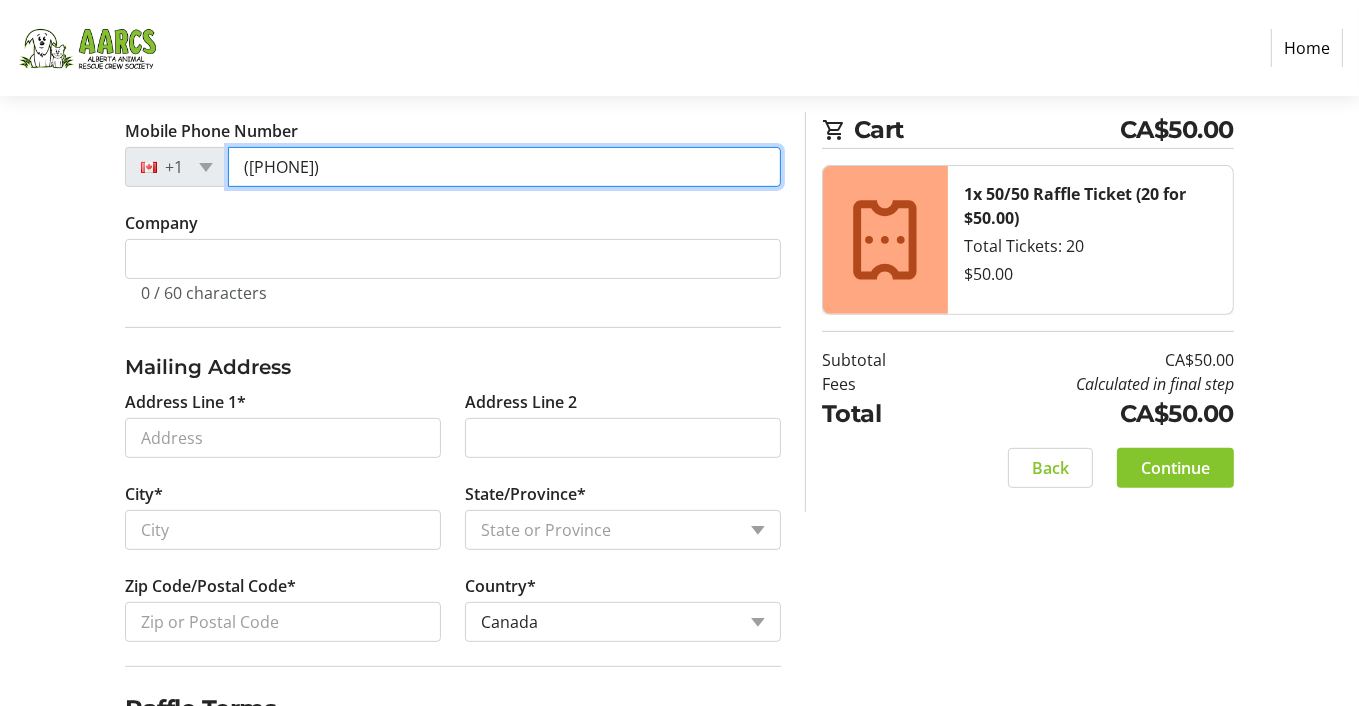 scroll, scrollTop: 600, scrollLeft: 0, axis: vertical 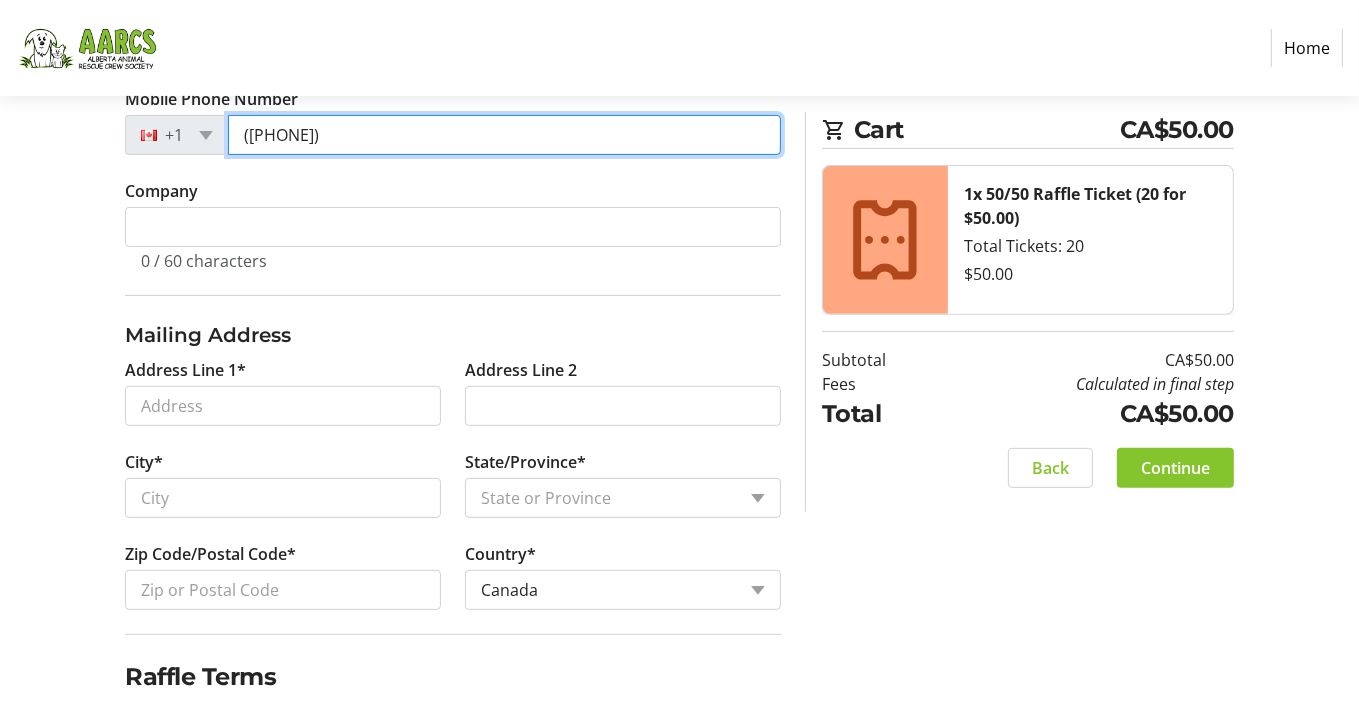 type on "([PHONE])" 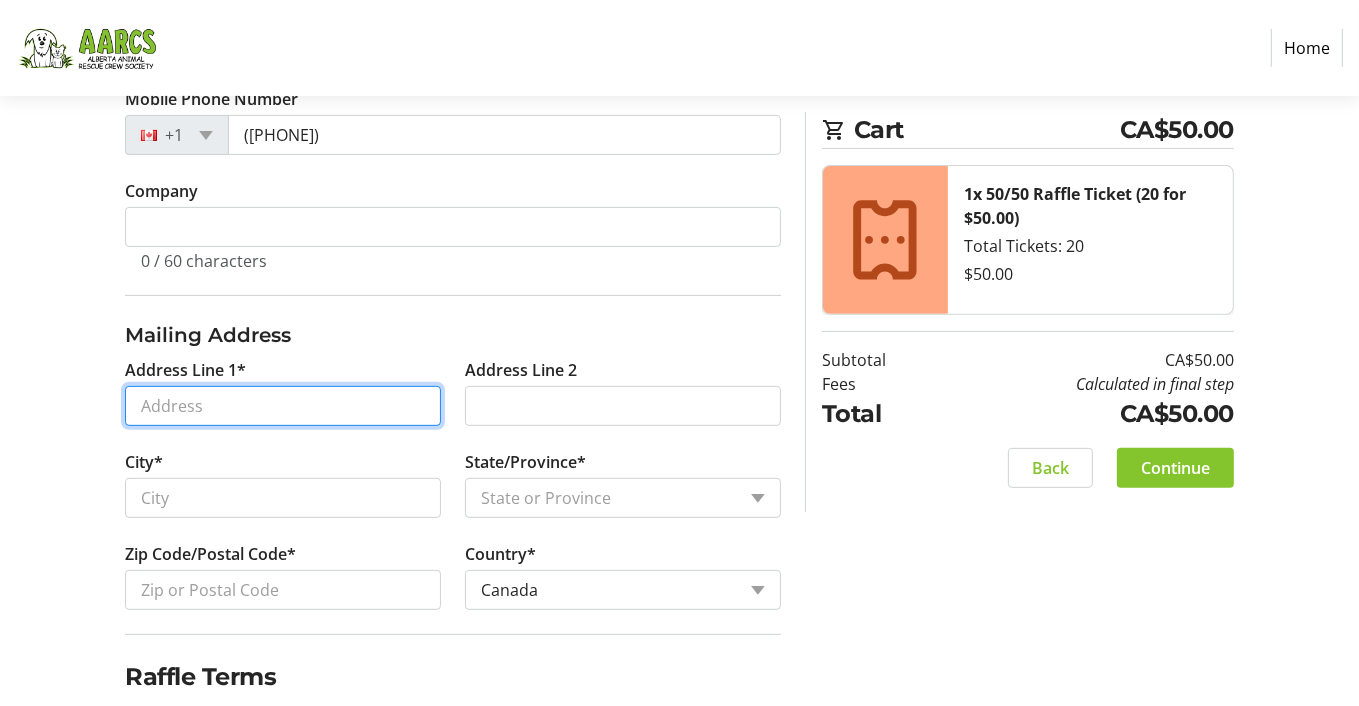 click on "Address Line 1*" at bounding box center (283, 406) 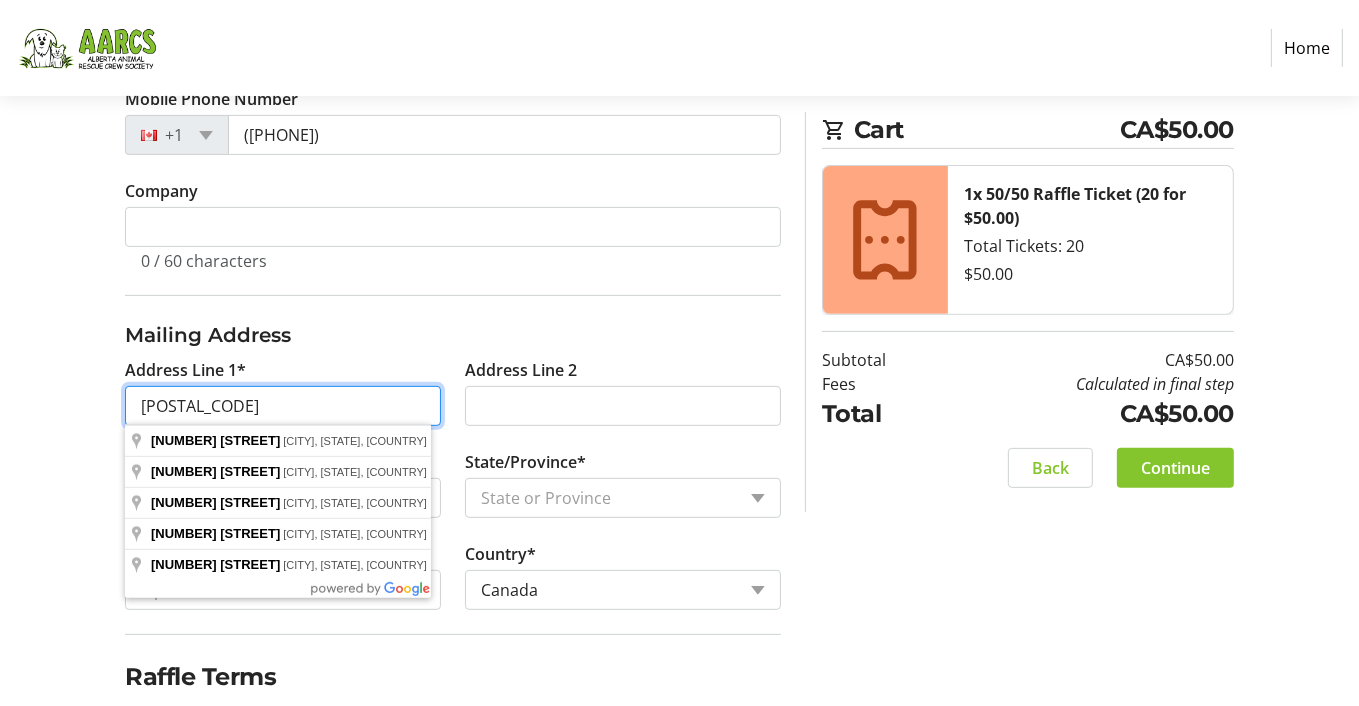 type on "[POSTAL_CODE]" 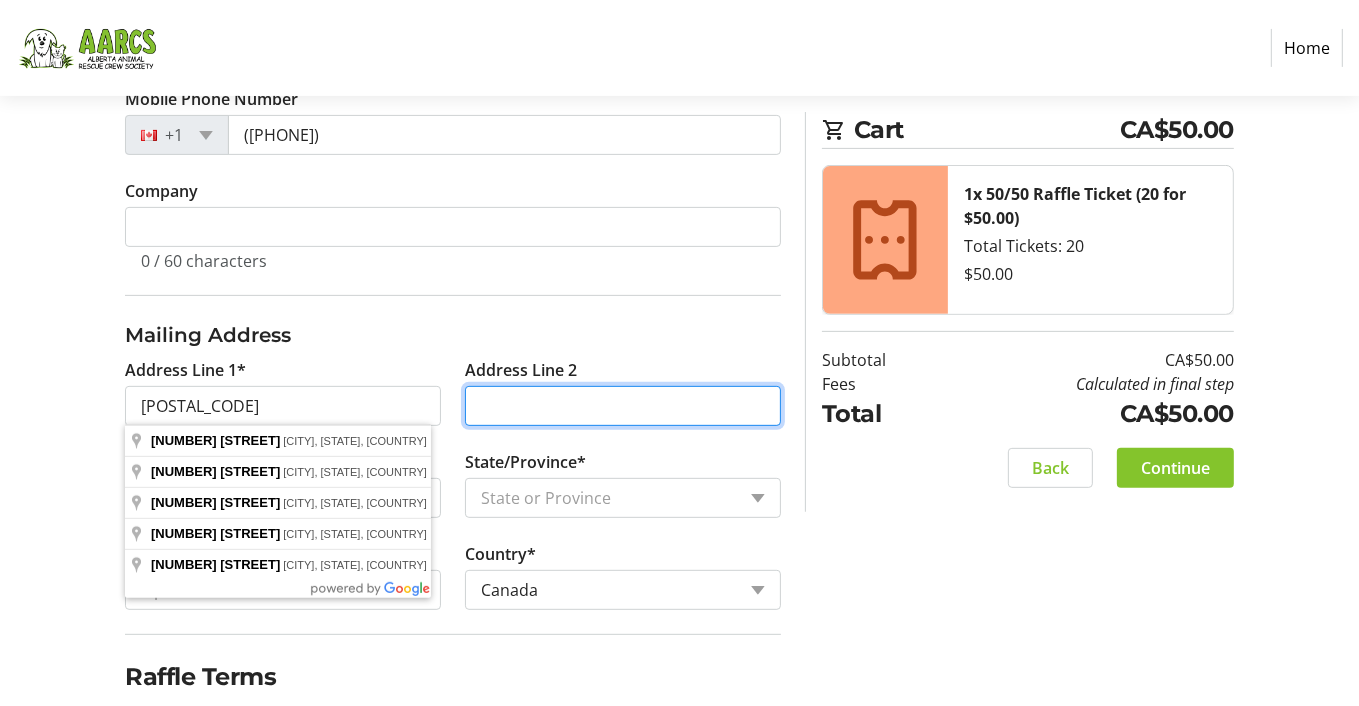 click on "Address Line 2" at bounding box center (623, 406) 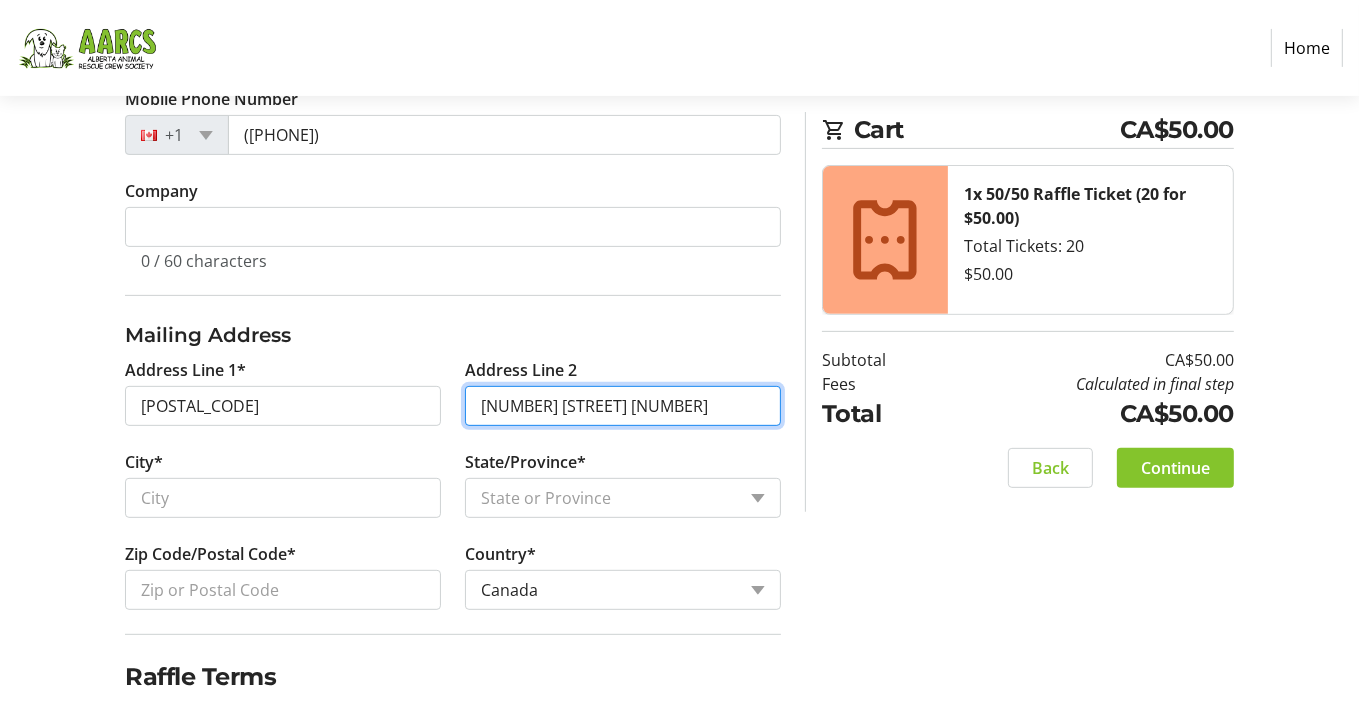 type on "[NUMBER] [STREET] [NUMBER]" 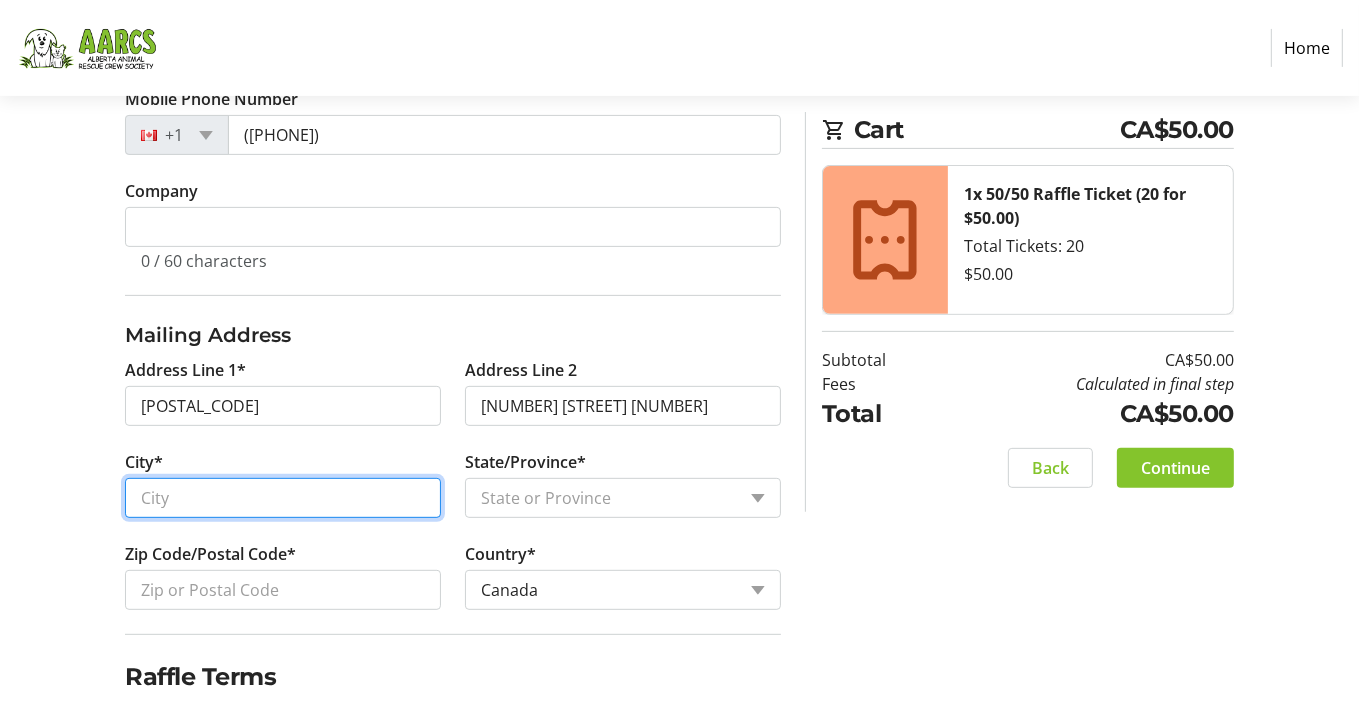 click on "City*" at bounding box center [283, 498] 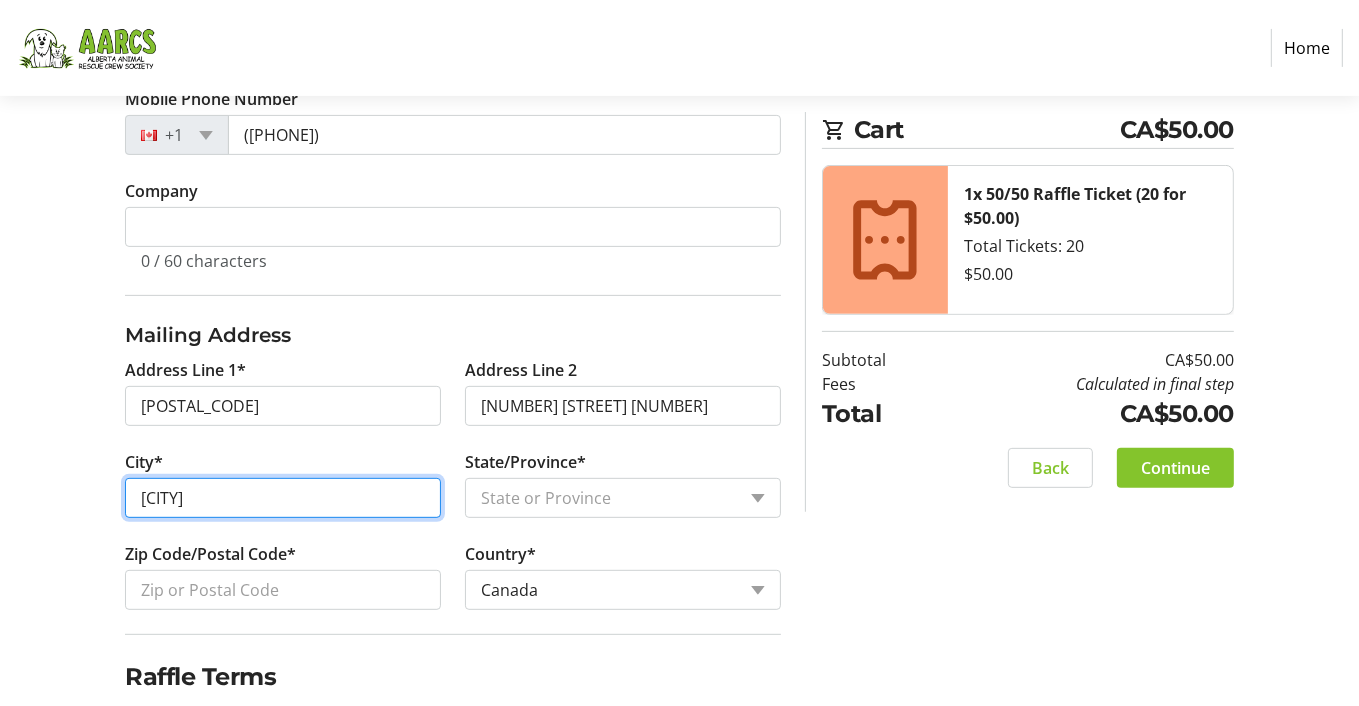 type on "[CITY]" 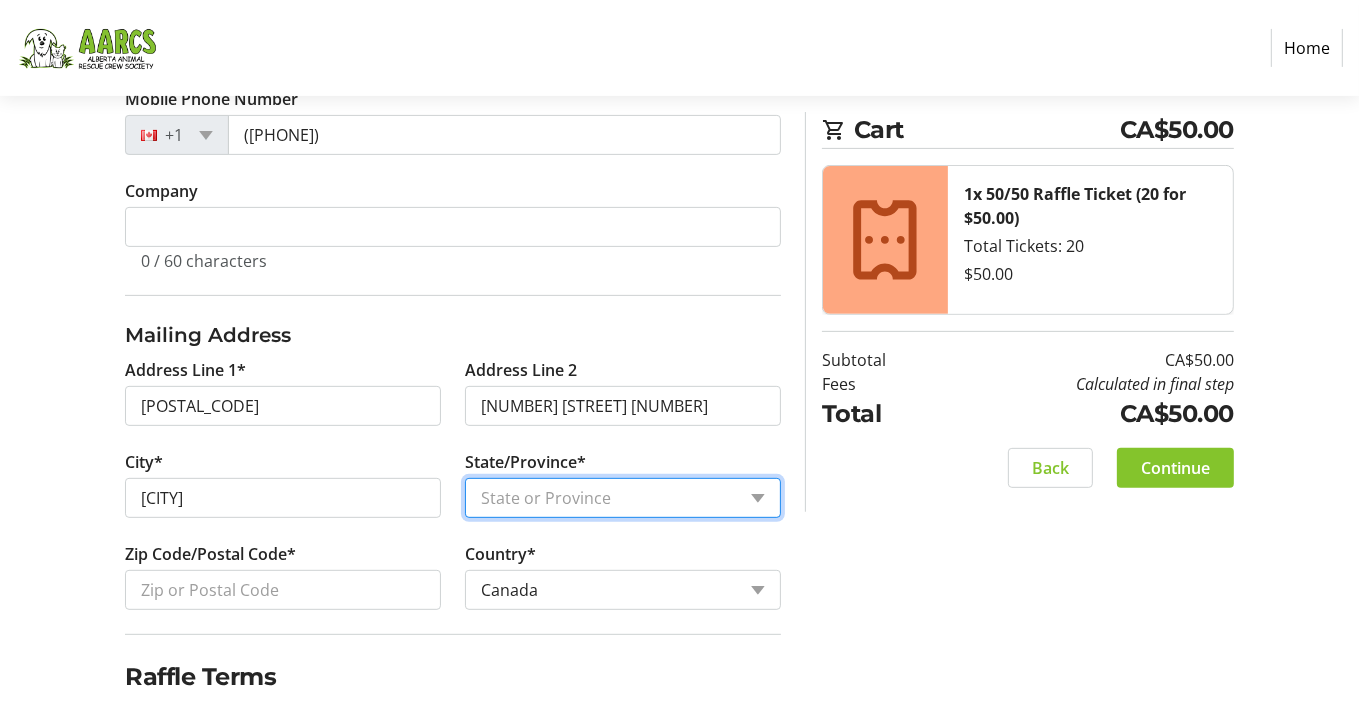 select on "AB" 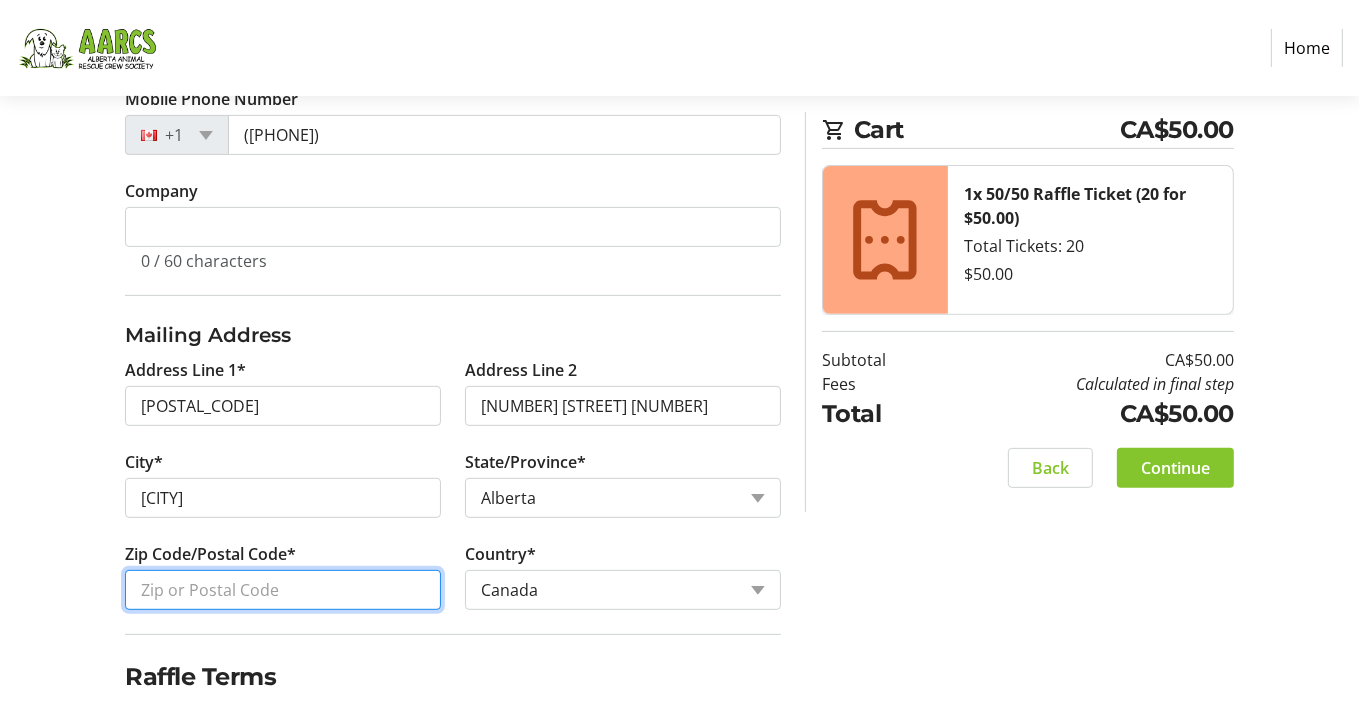 click on "Zip Code/Postal Code*" at bounding box center [283, 590] 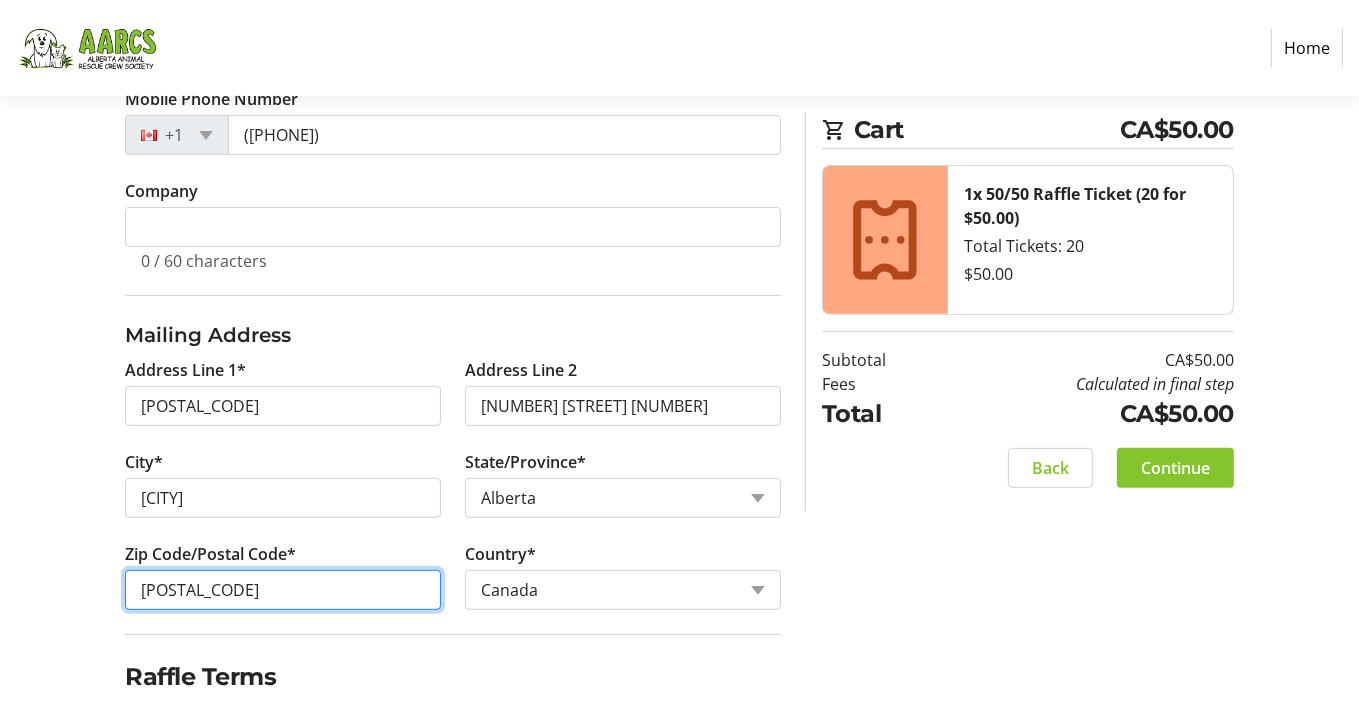 scroll, scrollTop: 673, scrollLeft: 0, axis: vertical 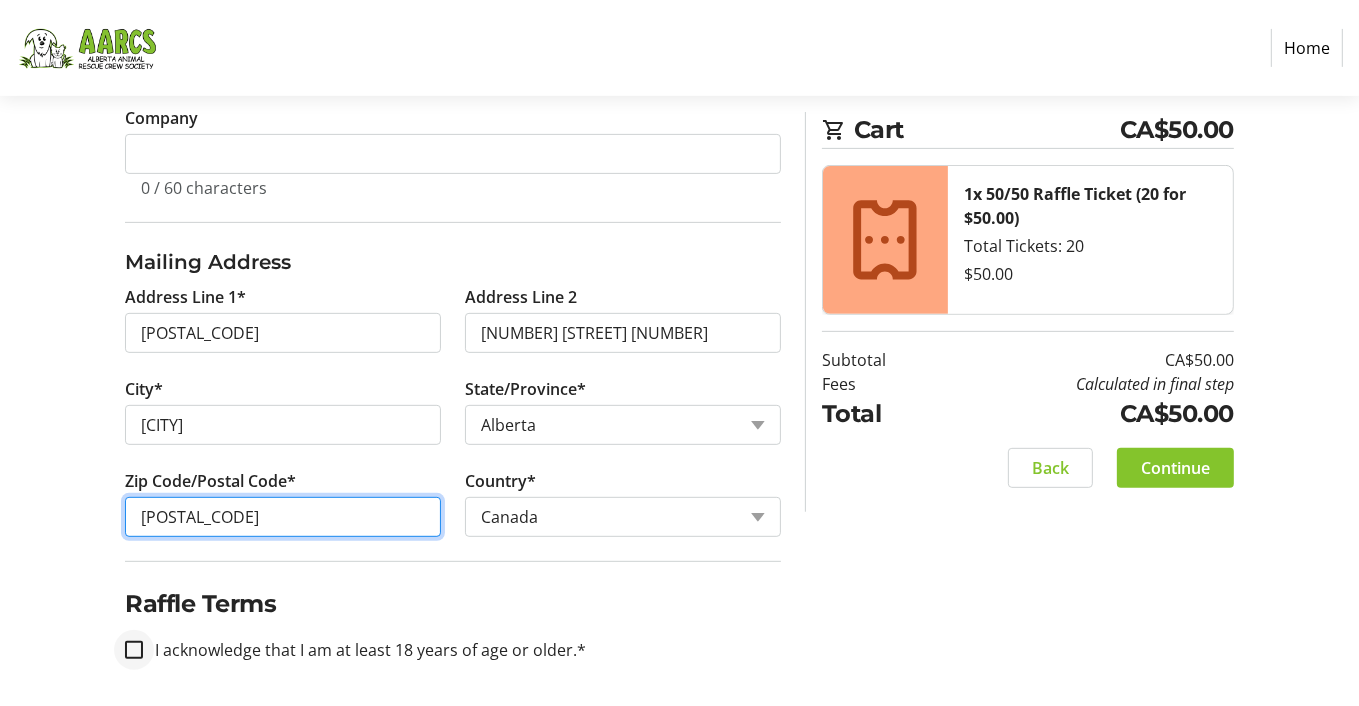 type on "[POSTAL_CODE]" 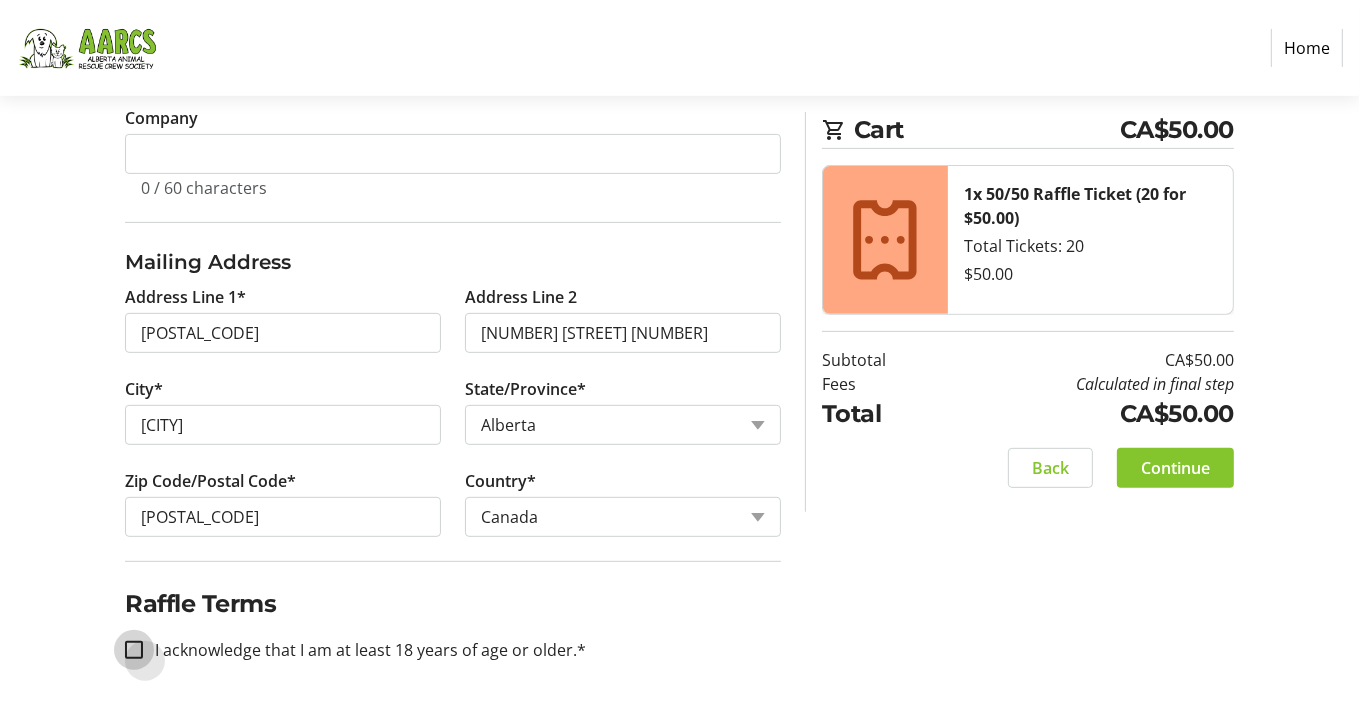 click on "I acknowledge that I am at least 18 years of age or older.*" at bounding box center (134, 650) 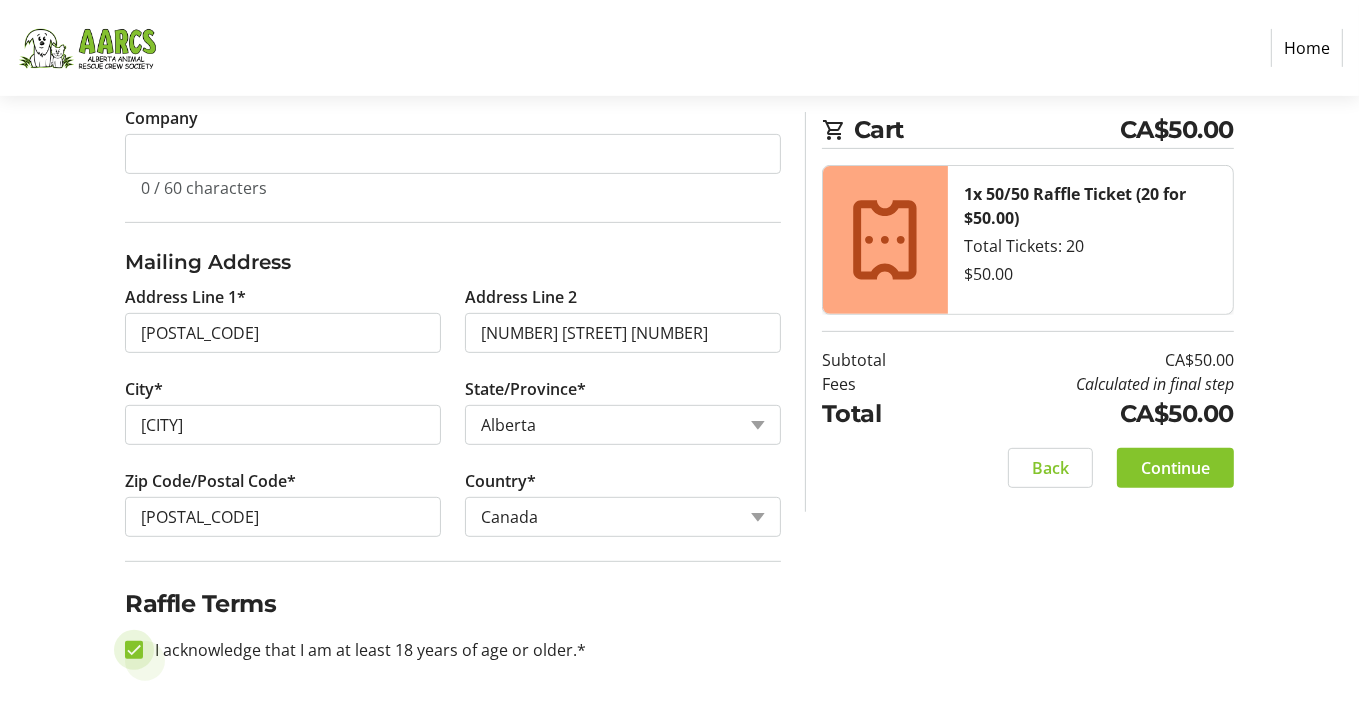 checkbox on "true" 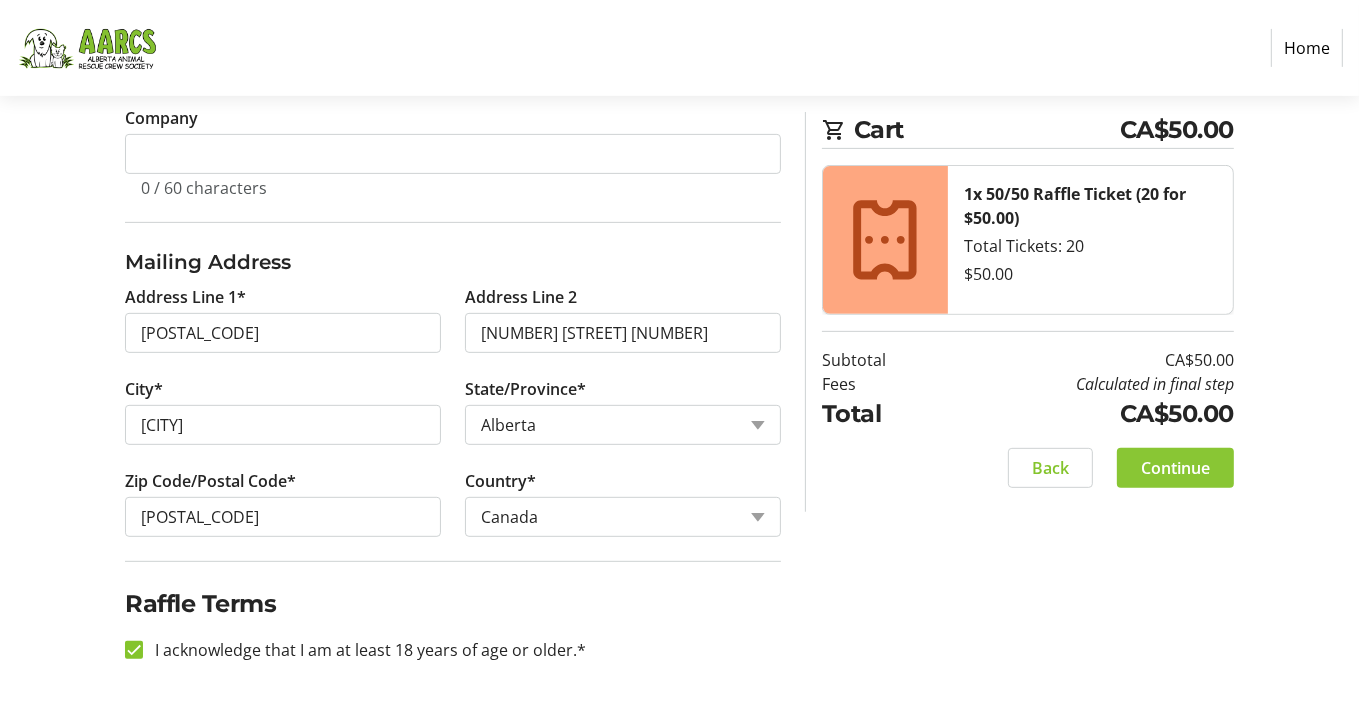 click on "Continue" 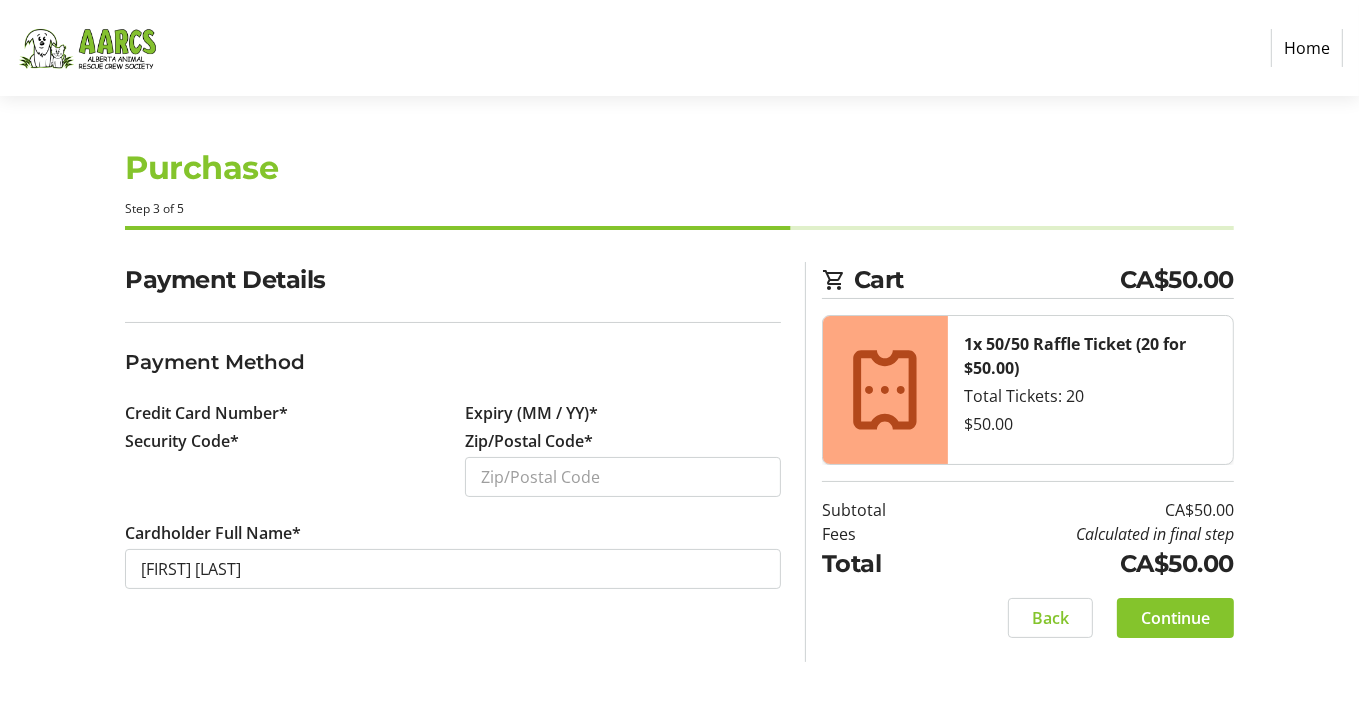 scroll, scrollTop: 0, scrollLeft: 0, axis: both 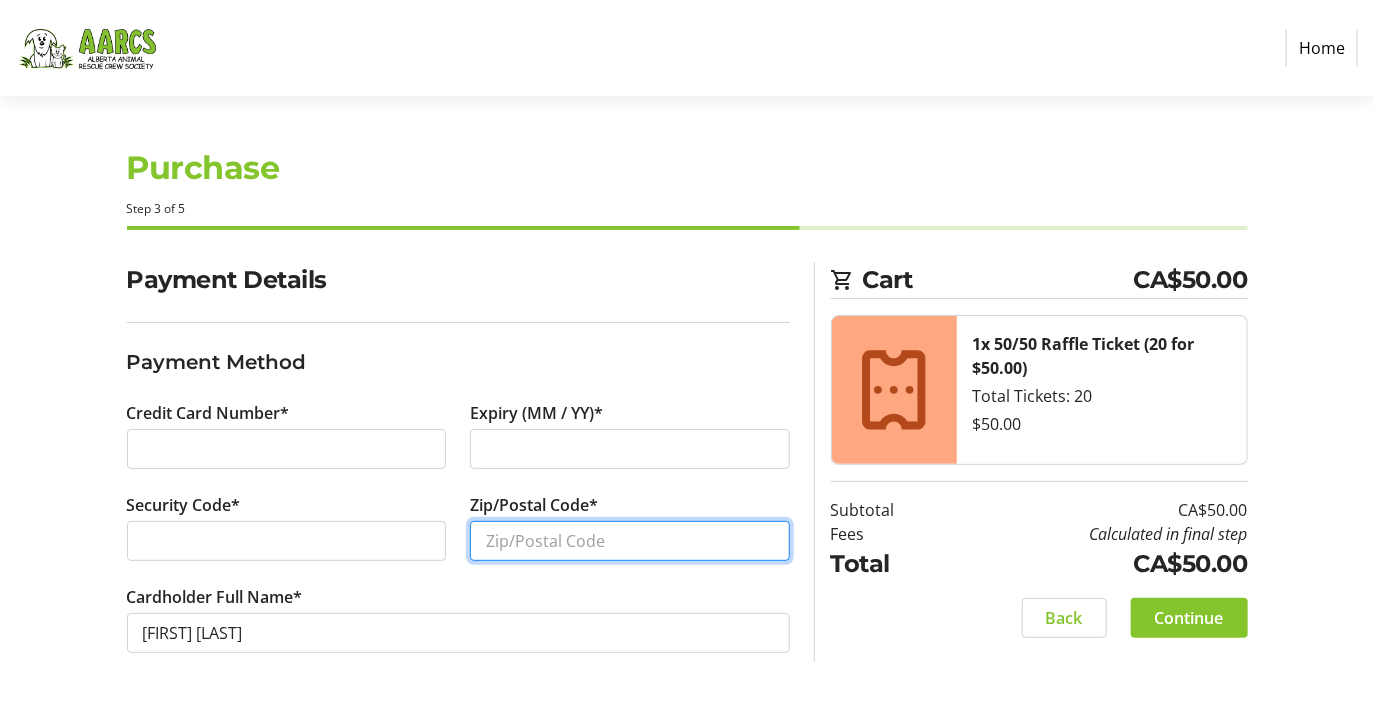 click on "Zip/Postal Code*" at bounding box center (630, 541) 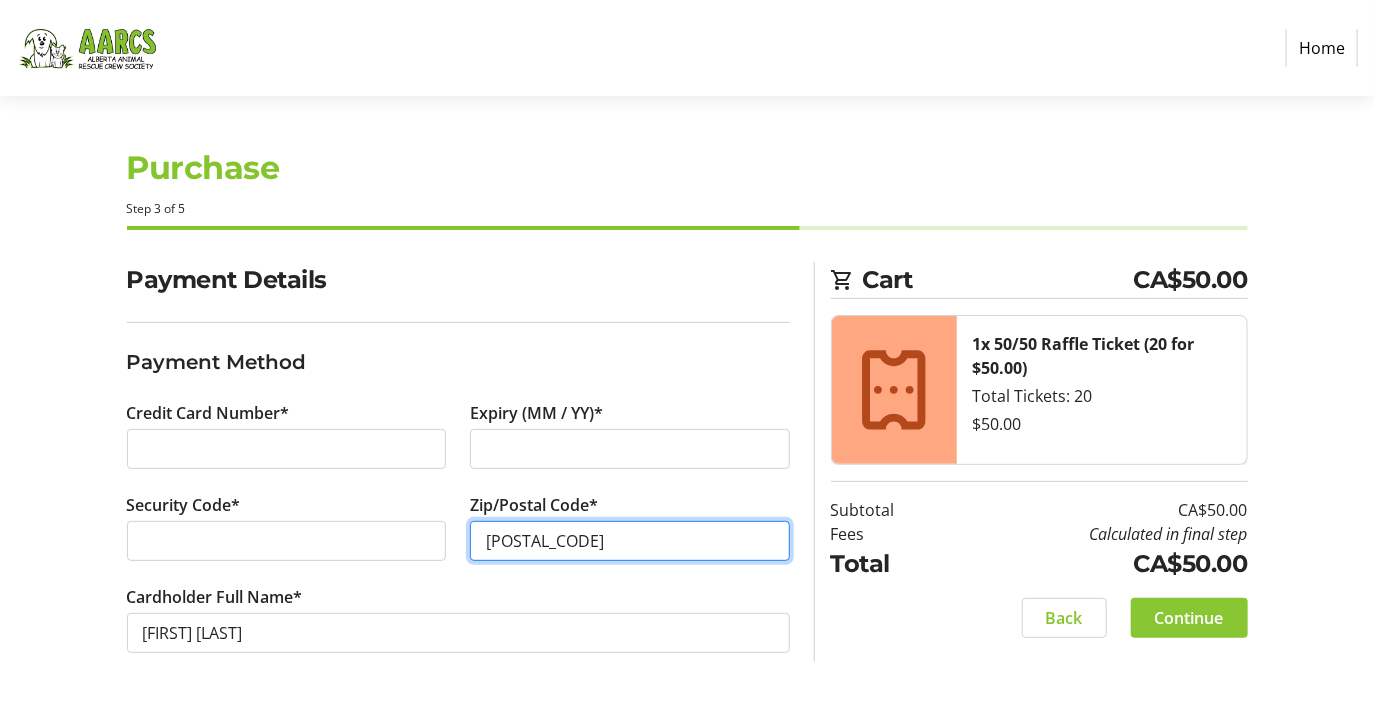 type on "[POSTAL_CODE]" 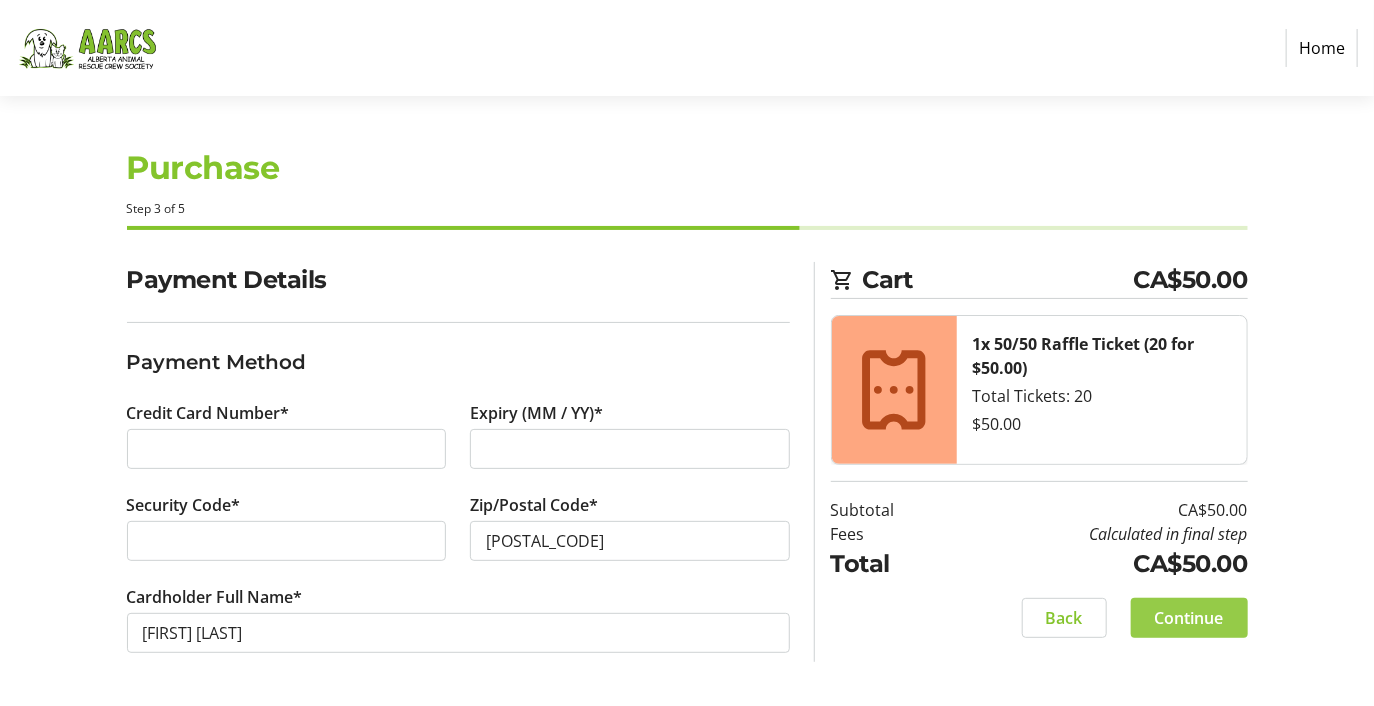click on "Continue" 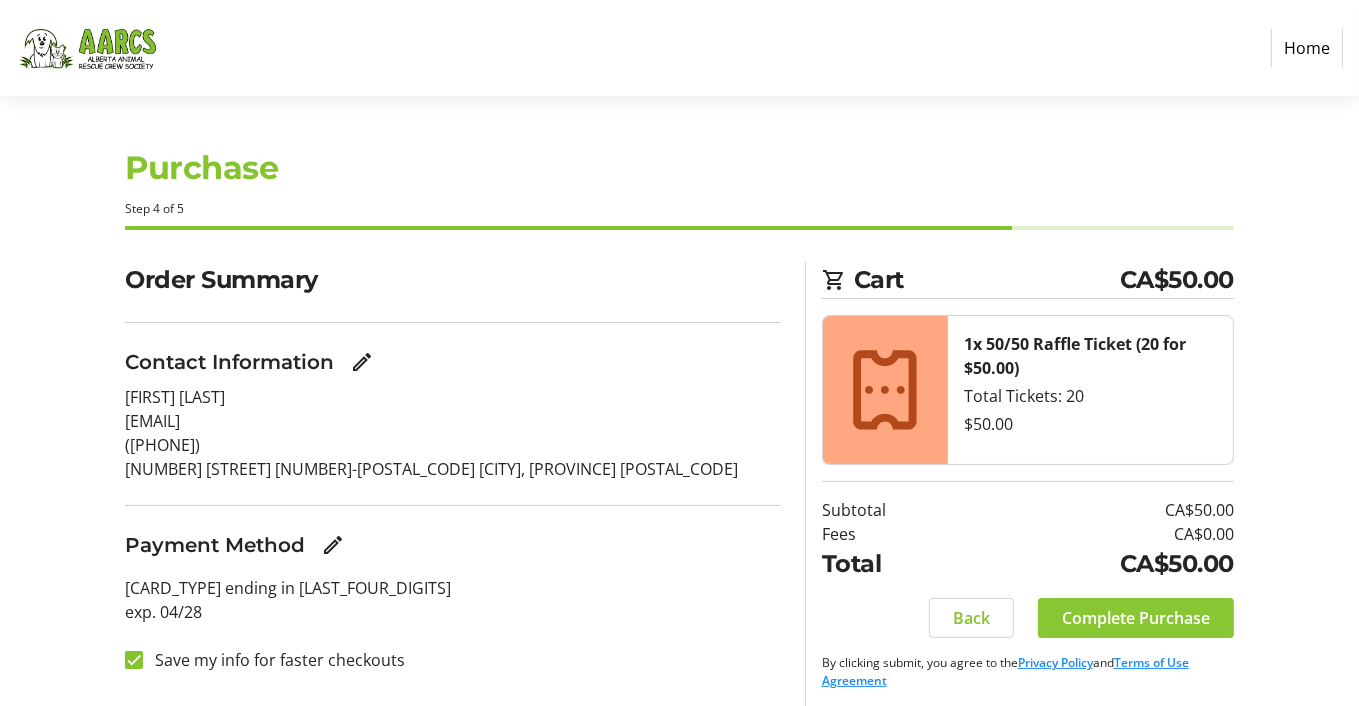 click on "Complete Purchase" 